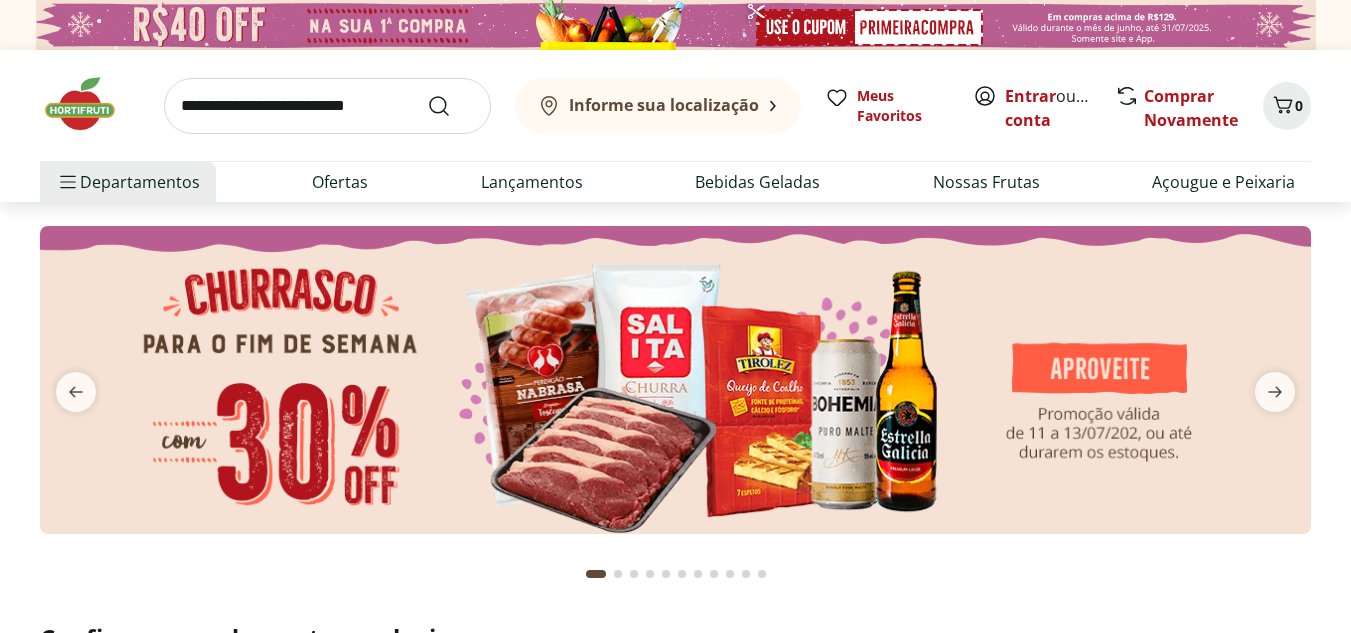 scroll, scrollTop: 0, scrollLeft: 0, axis: both 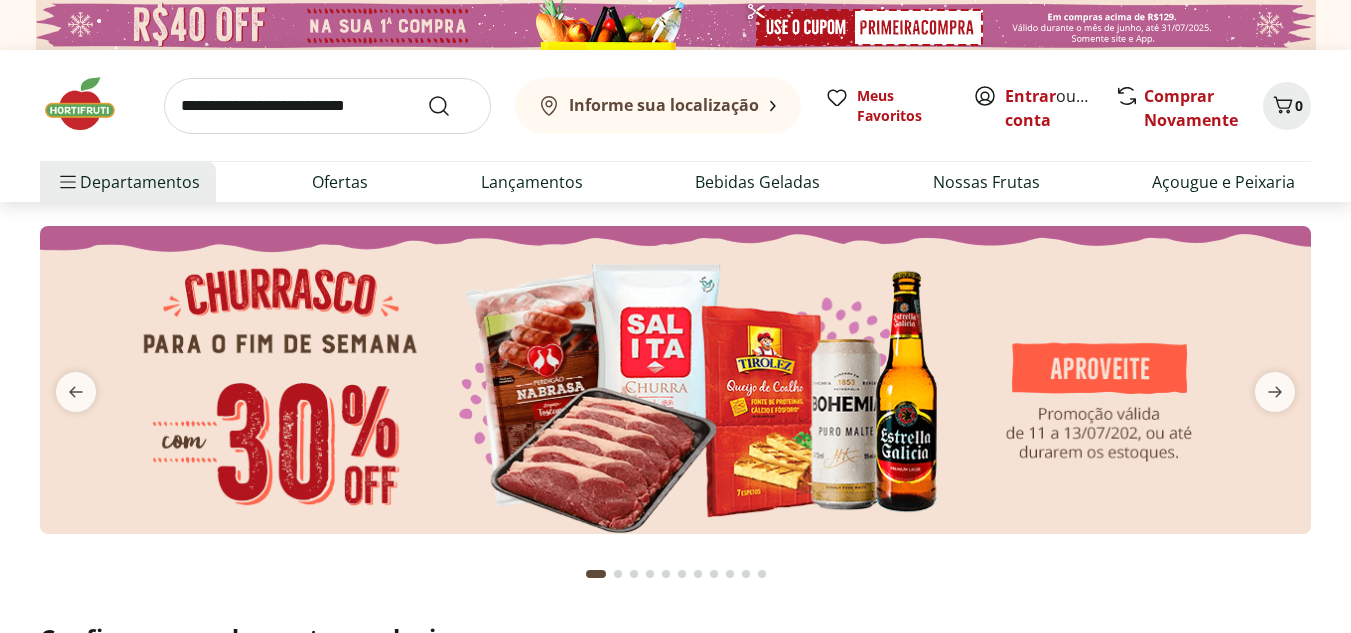 click on "Informe sua localização" at bounding box center (664, 105) 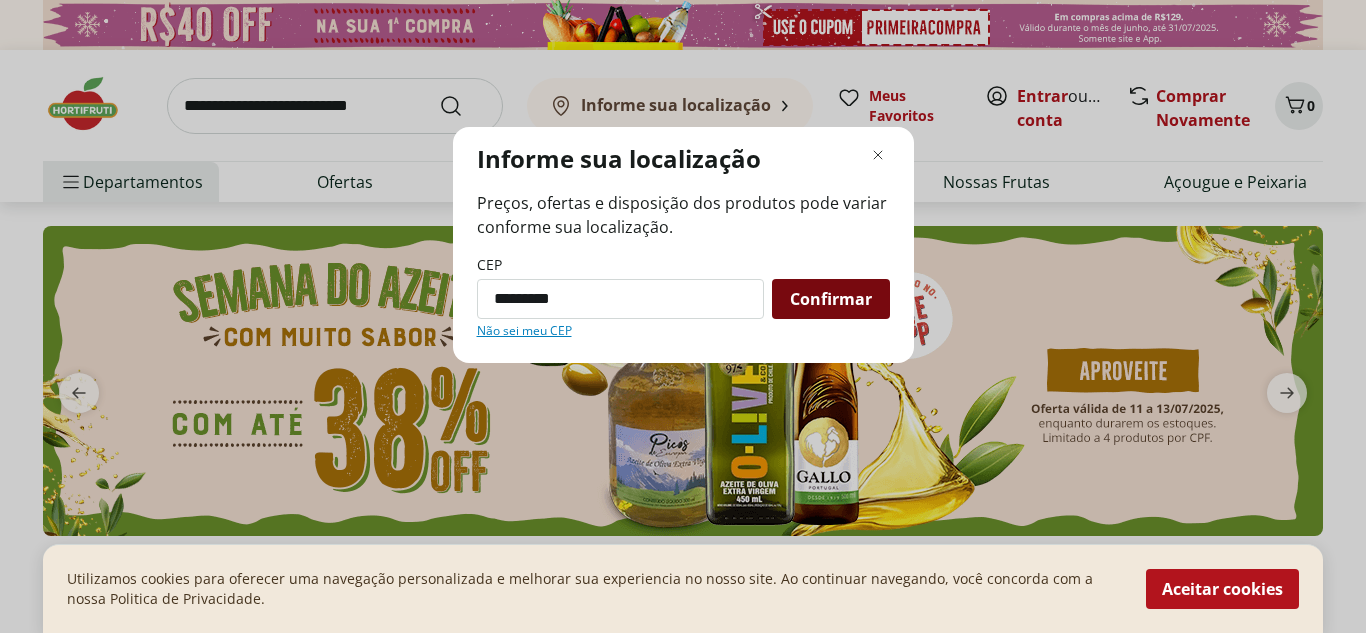 type on "*********" 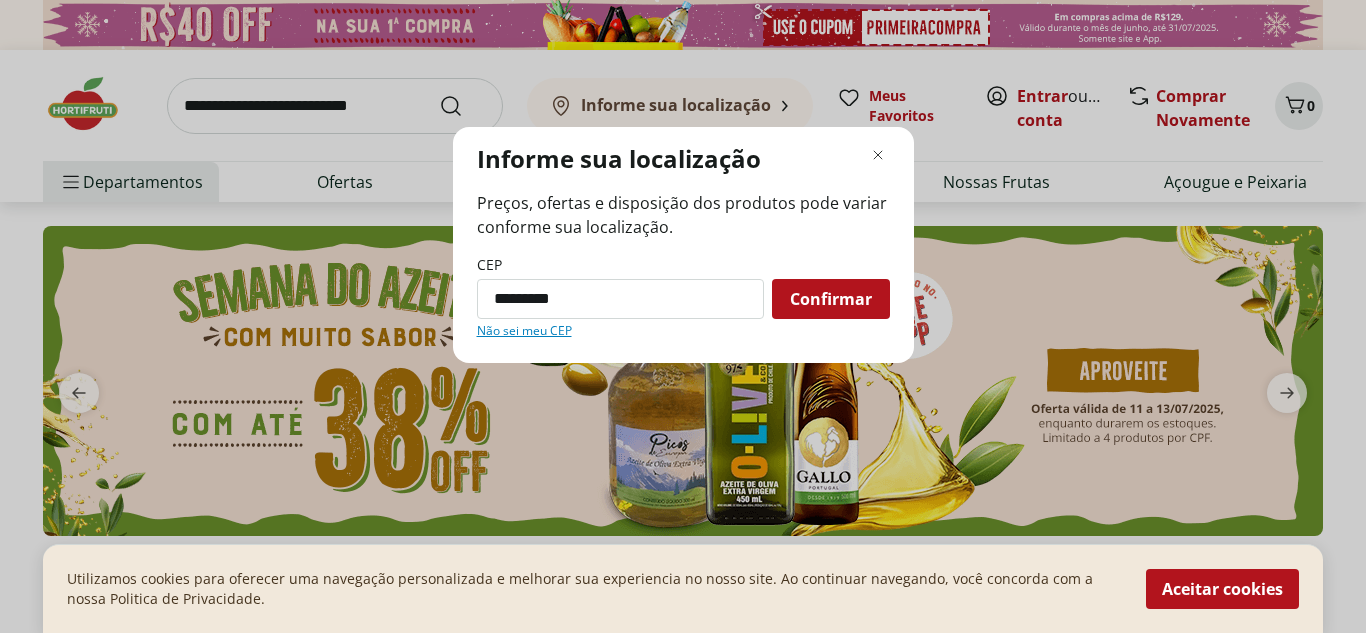 click on "Confirmar" at bounding box center (831, 299) 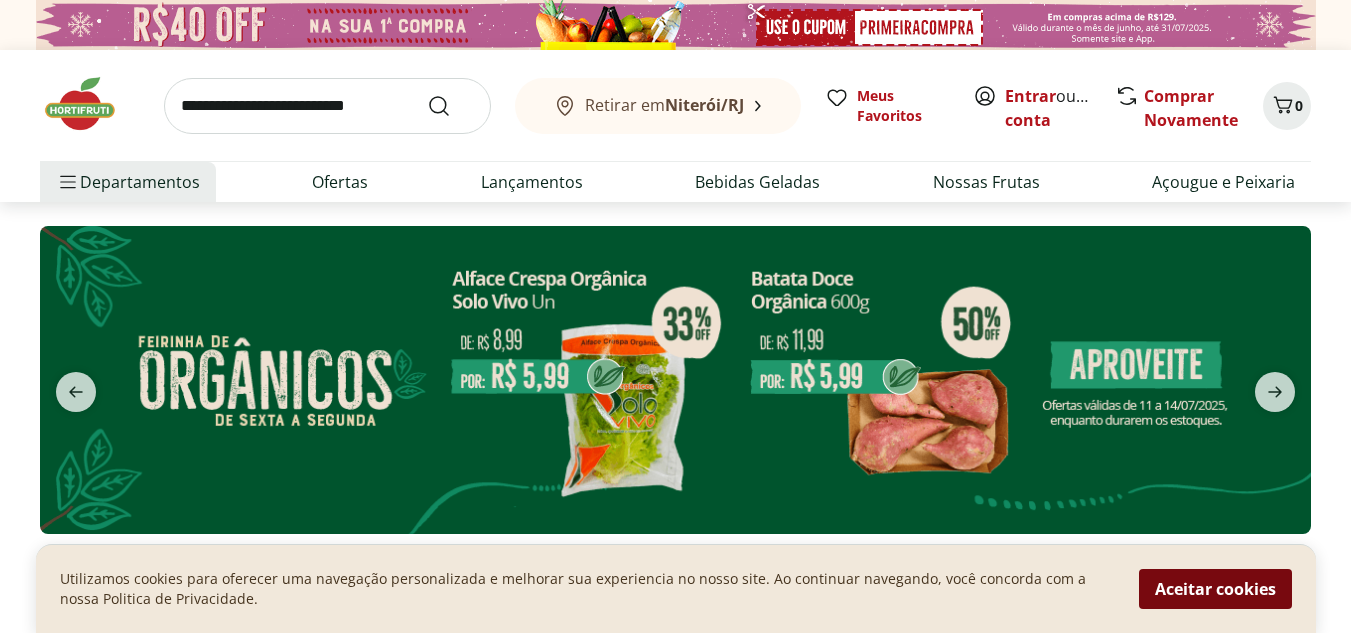 click on "Aceitar cookies" at bounding box center [1215, 589] 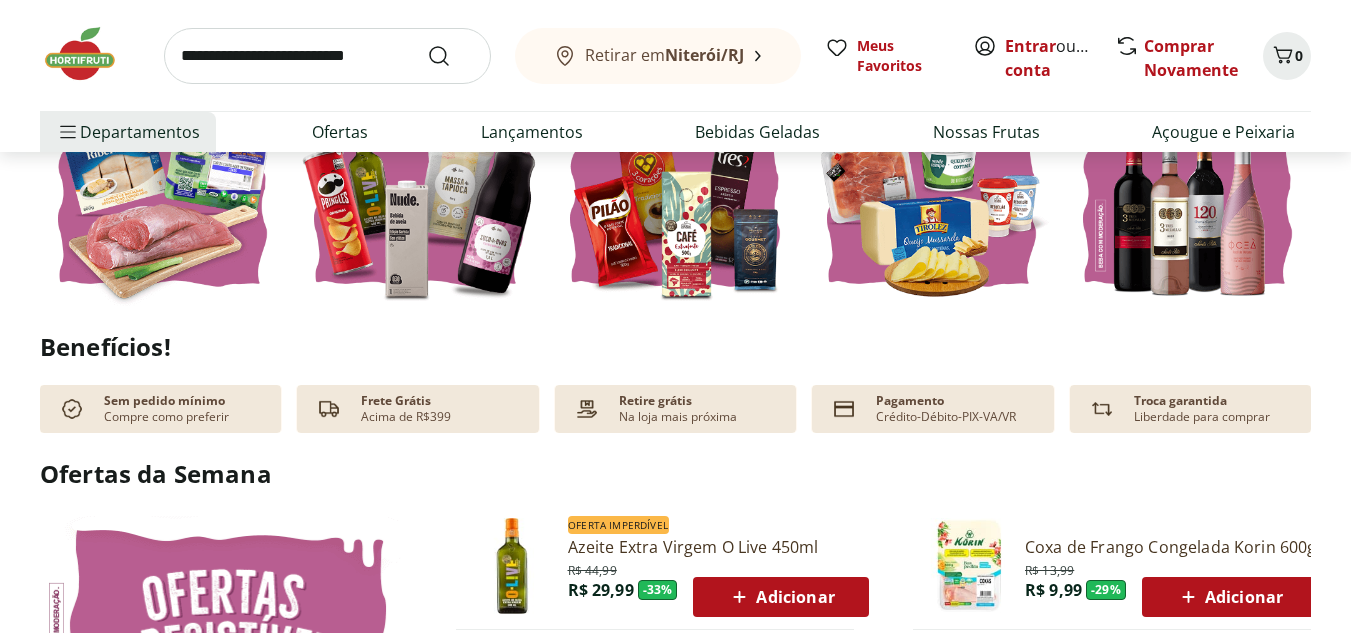 scroll, scrollTop: 1100, scrollLeft: 0, axis: vertical 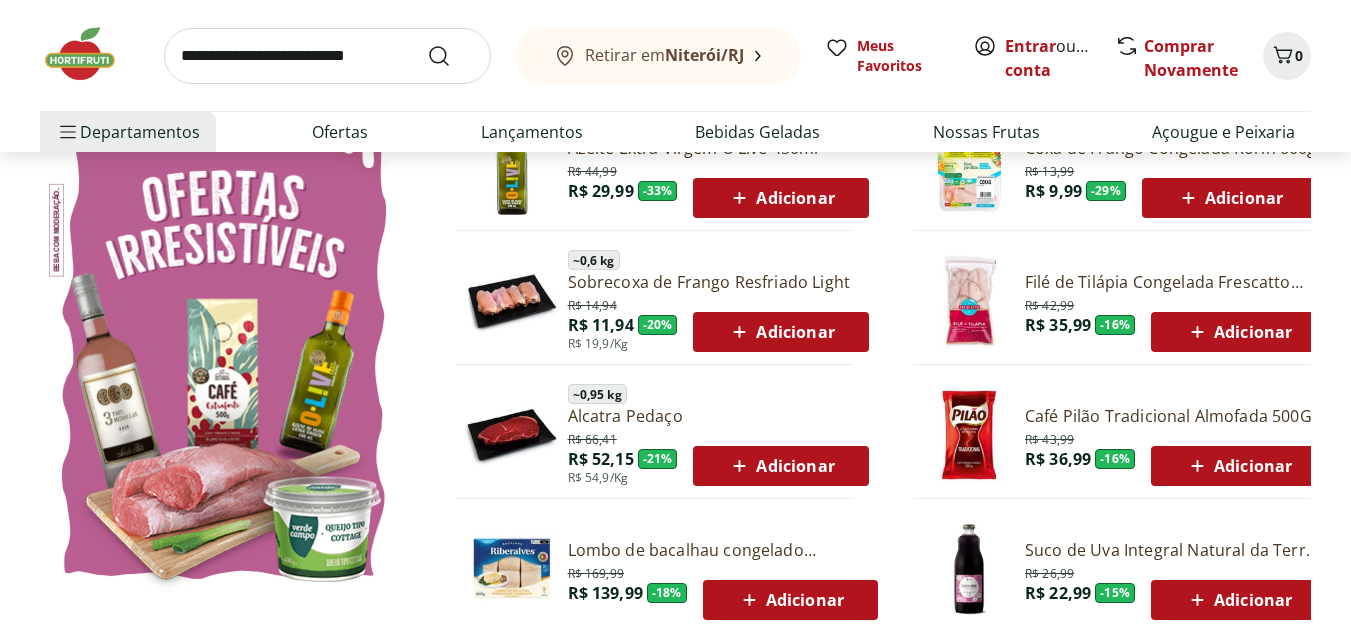 click at bounding box center (327, 56) 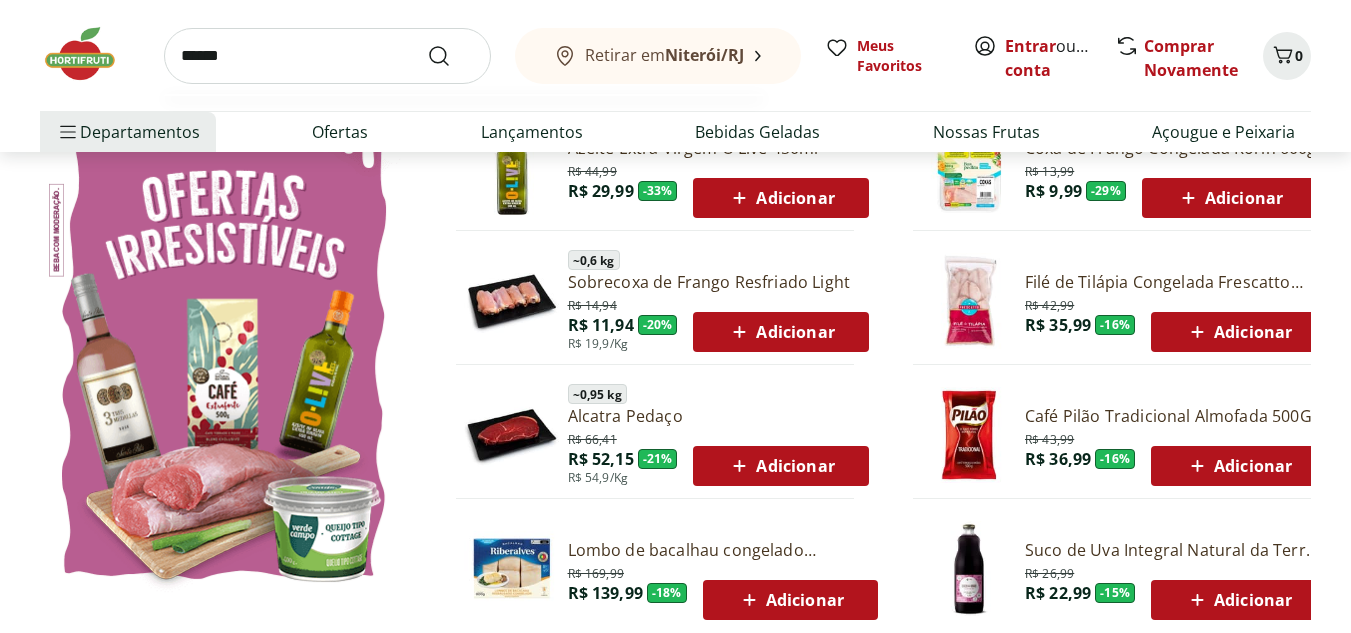 type on "******" 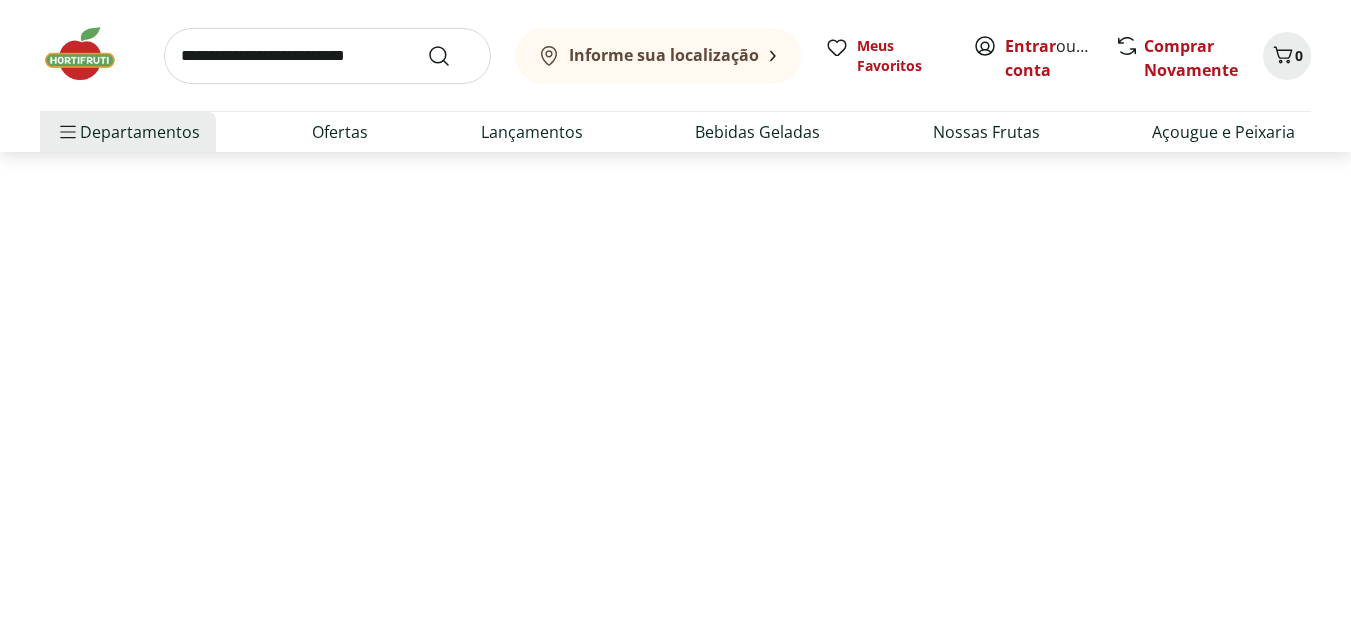 scroll, scrollTop: 0, scrollLeft: 0, axis: both 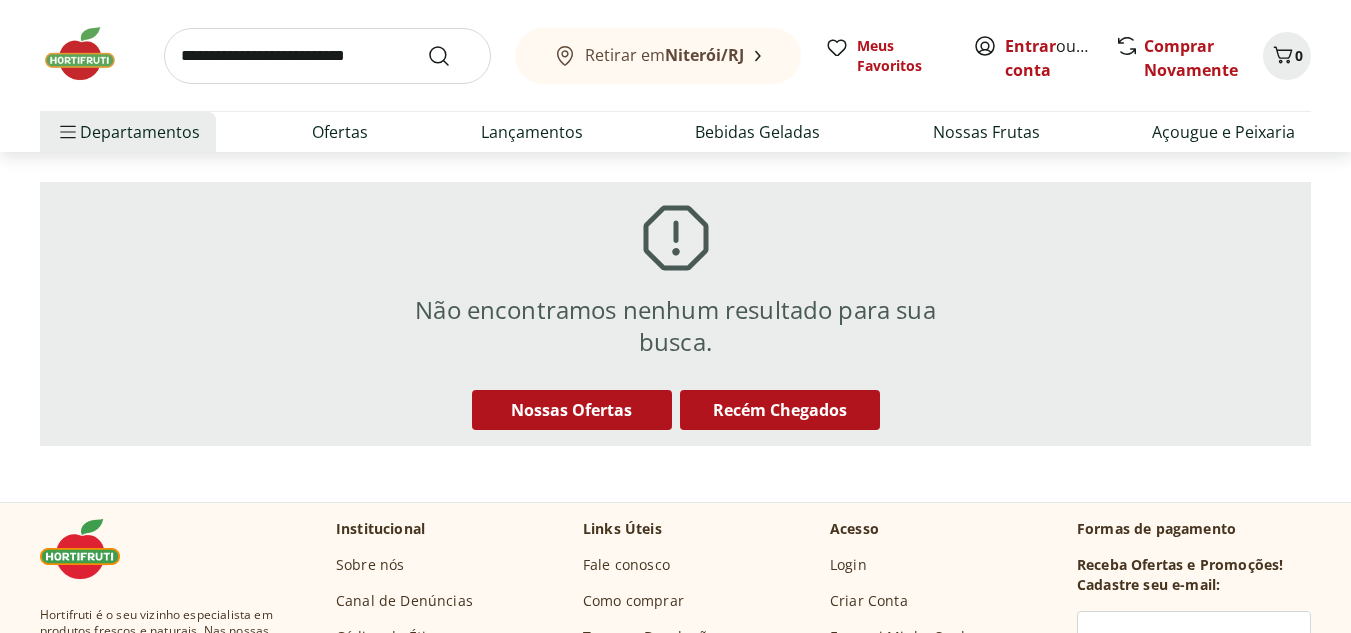 click at bounding box center (327, 56) 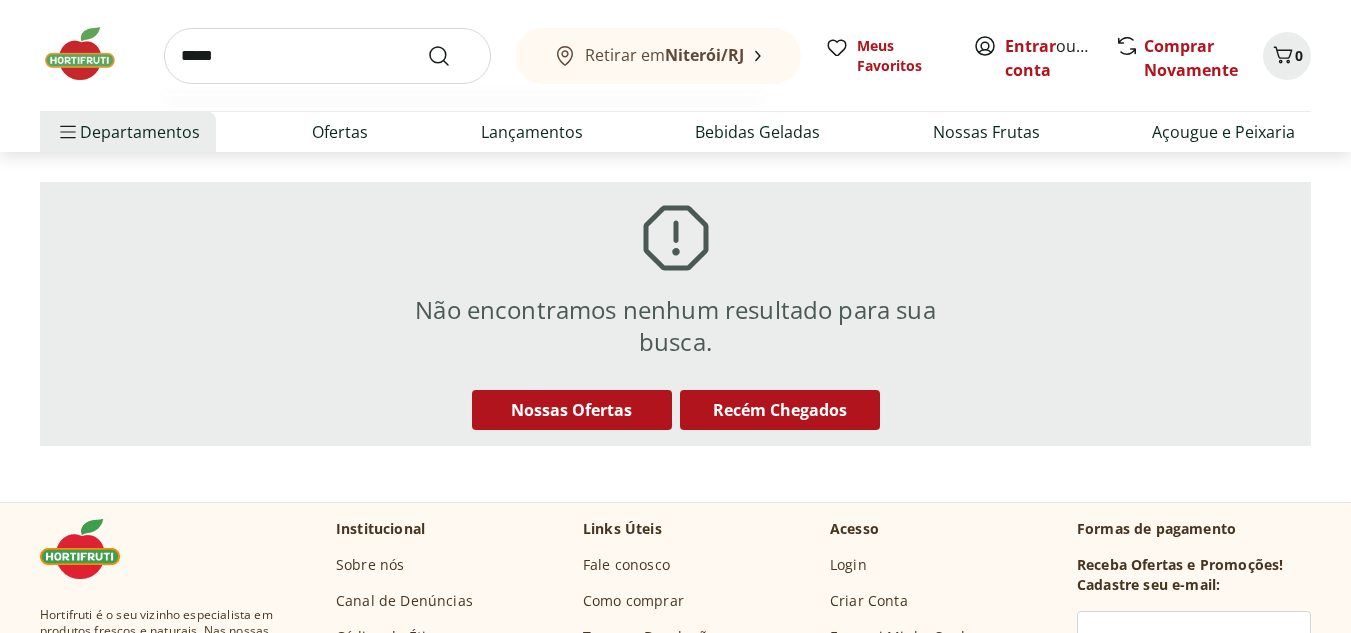 type on "******" 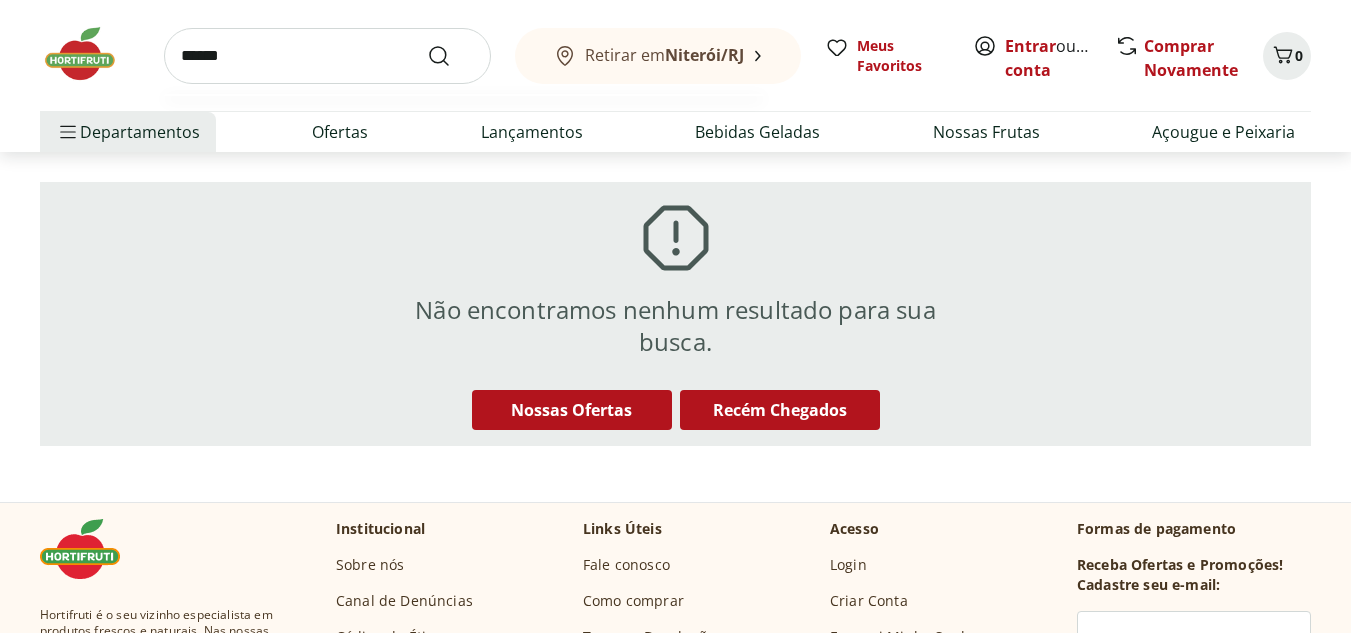 click at bounding box center (451, 56) 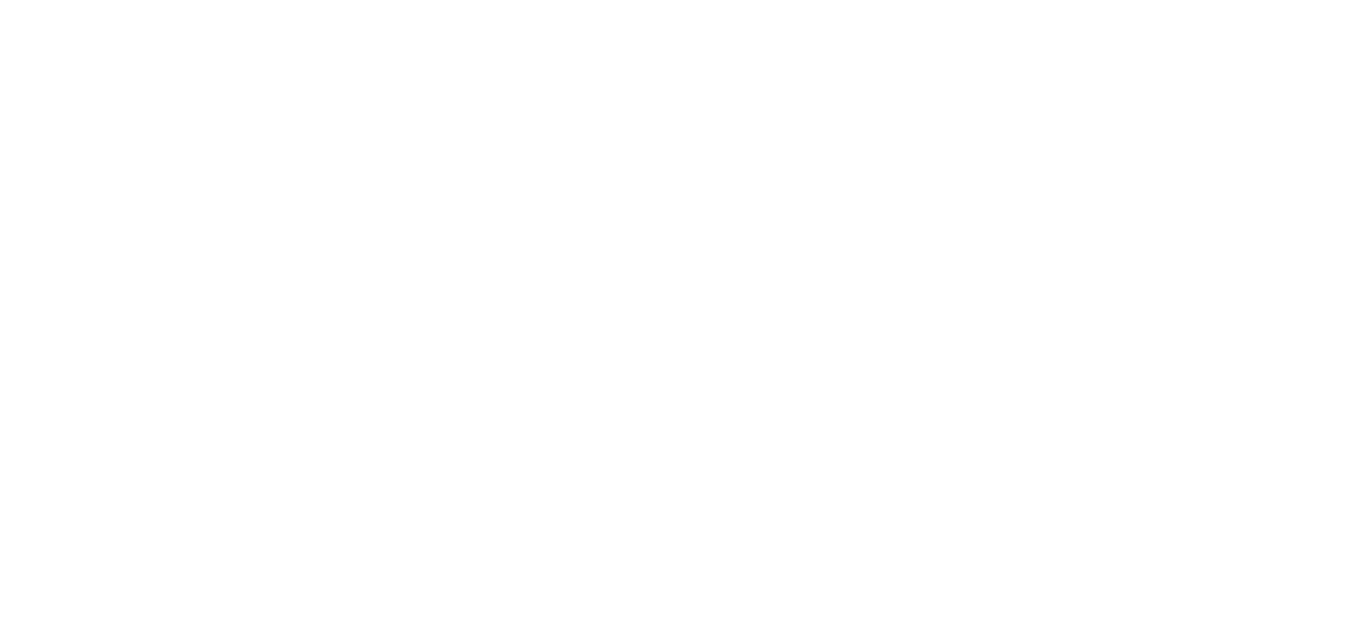 scroll, scrollTop: 0, scrollLeft: 0, axis: both 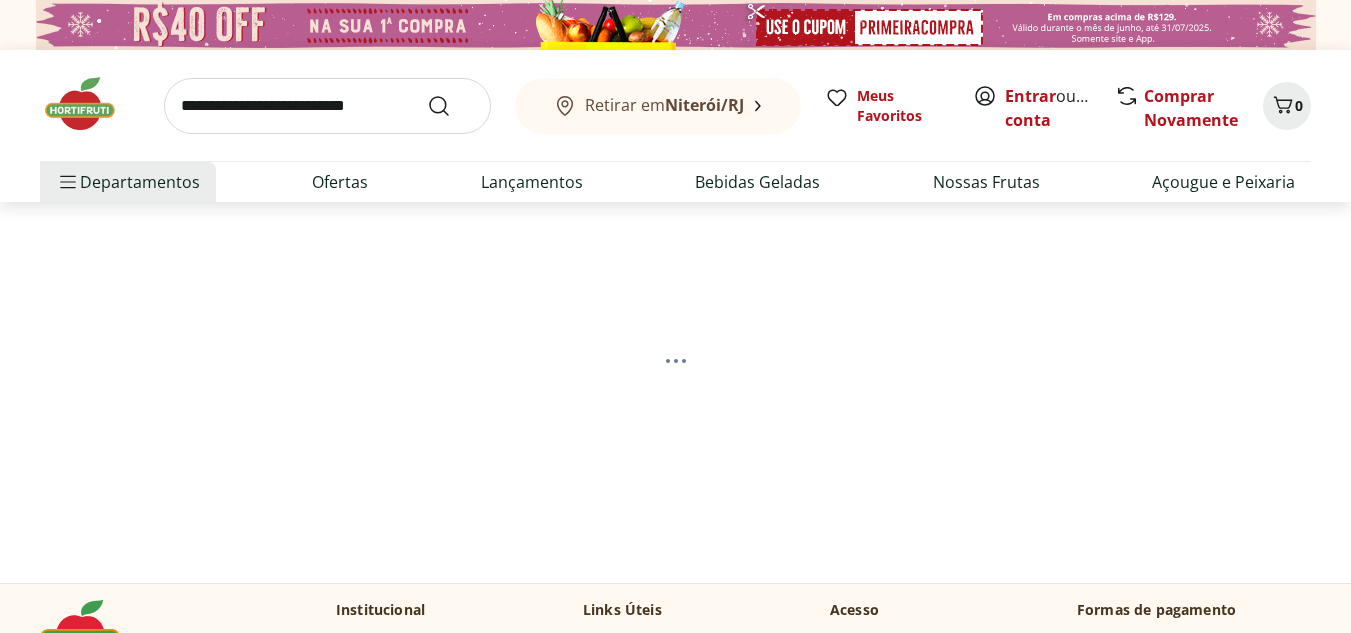 select on "**********" 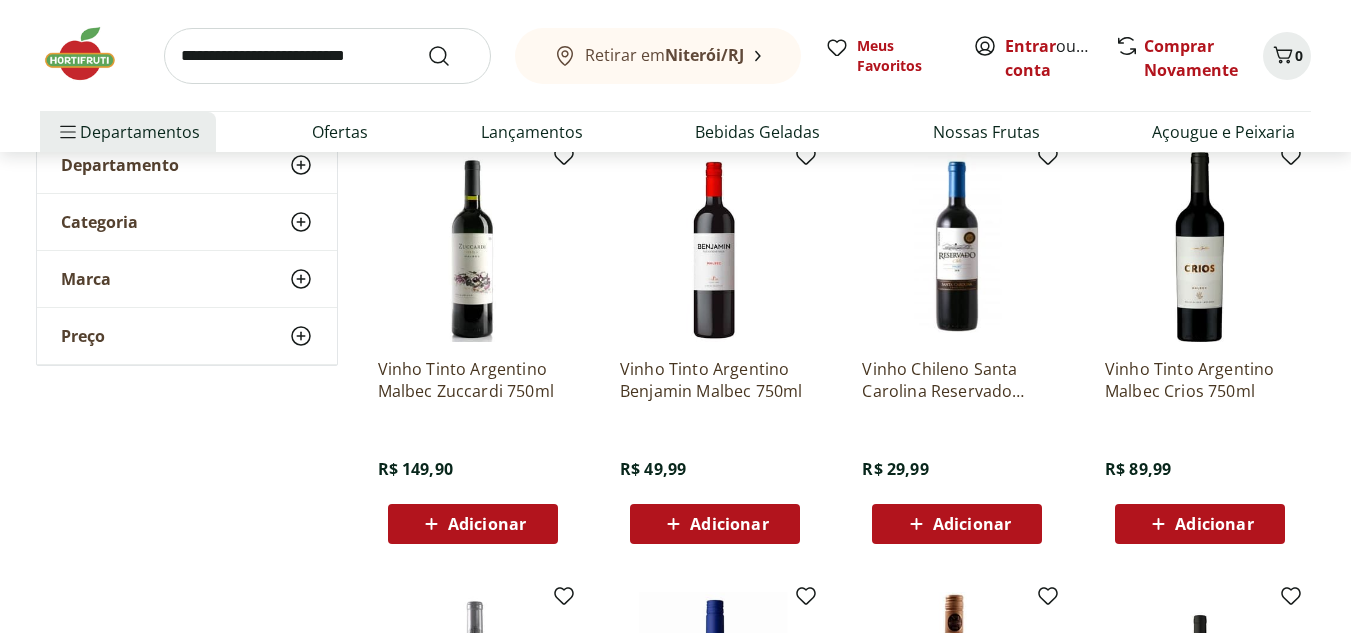 scroll, scrollTop: 300, scrollLeft: 0, axis: vertical 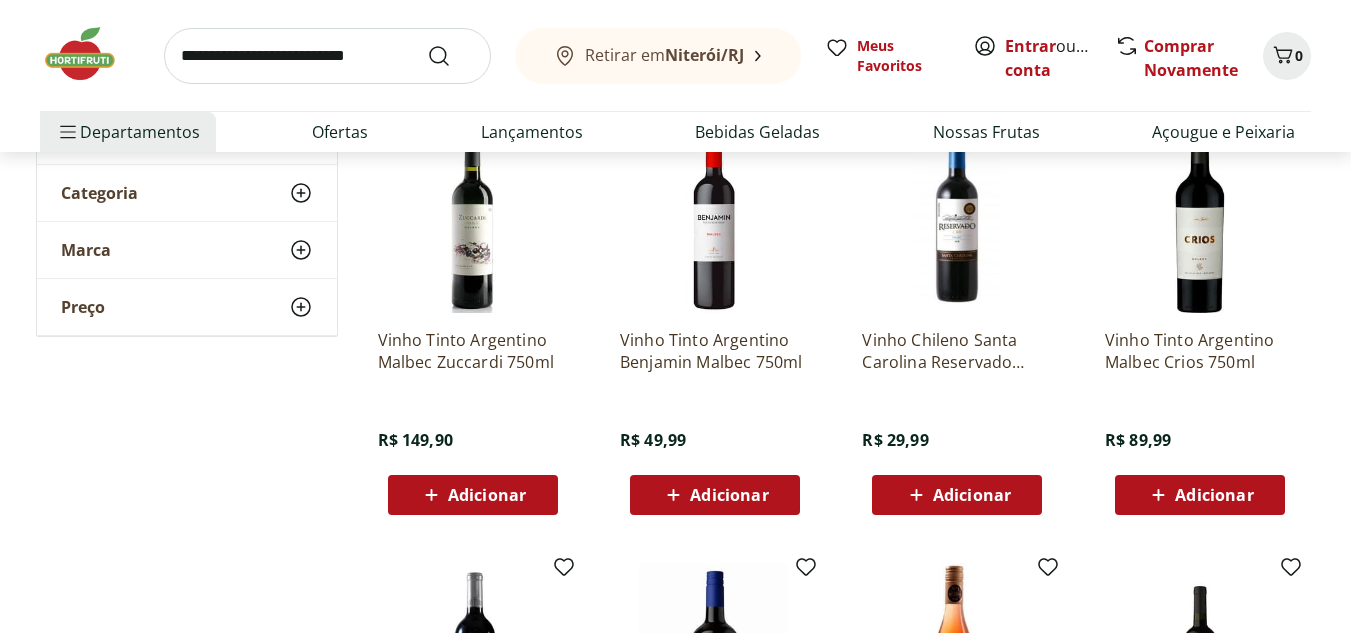 click on "Adicionar" at bounding box center (487, 495) 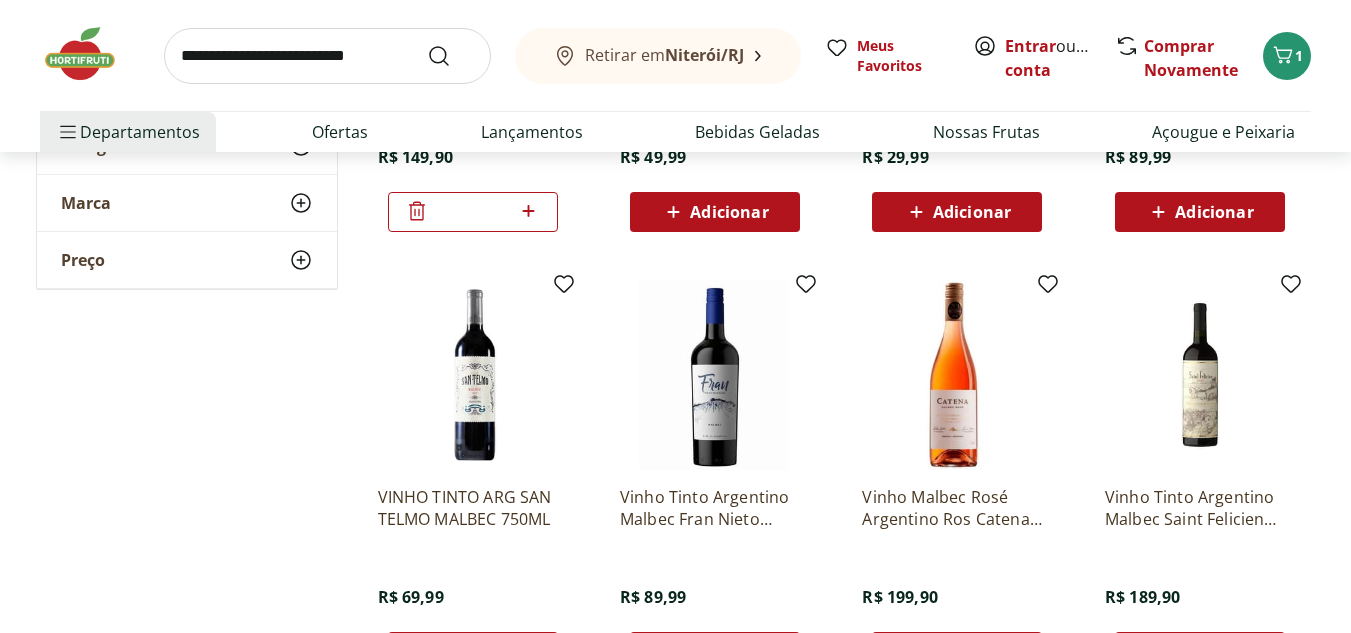 scroll, scrollTop: 700, scrollLeft: 0, axis: vertical 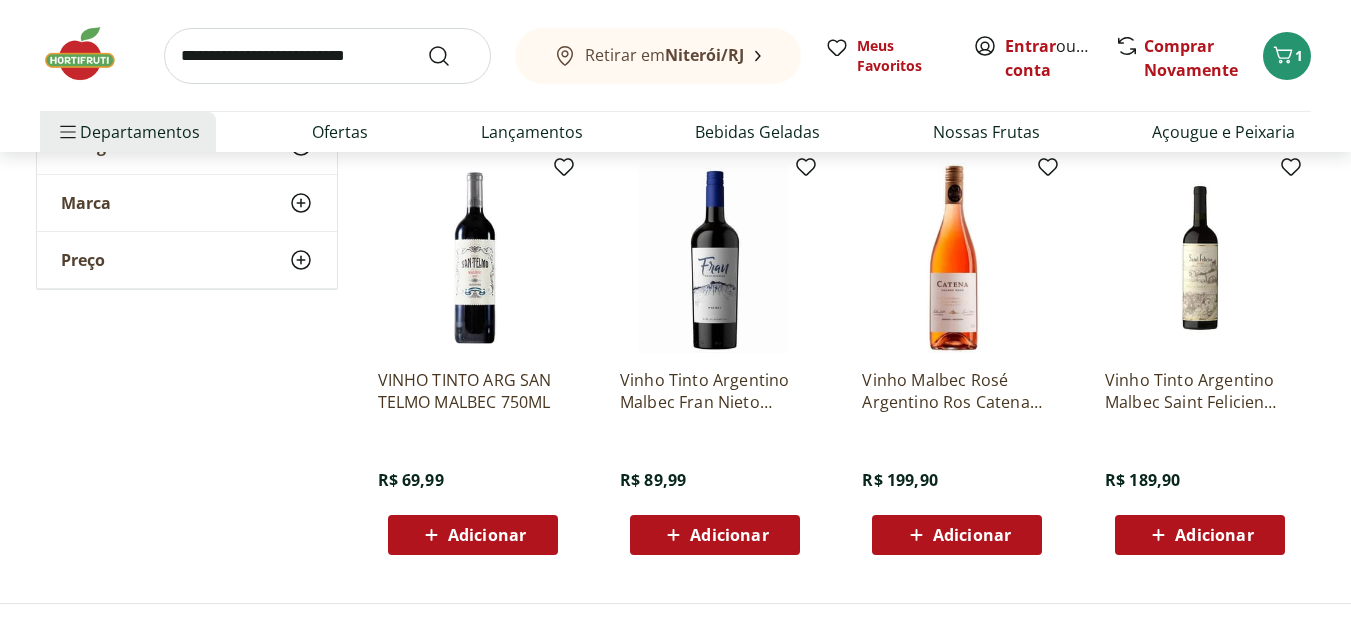 click on "Adicionar" at bounding box center (1214, 535) 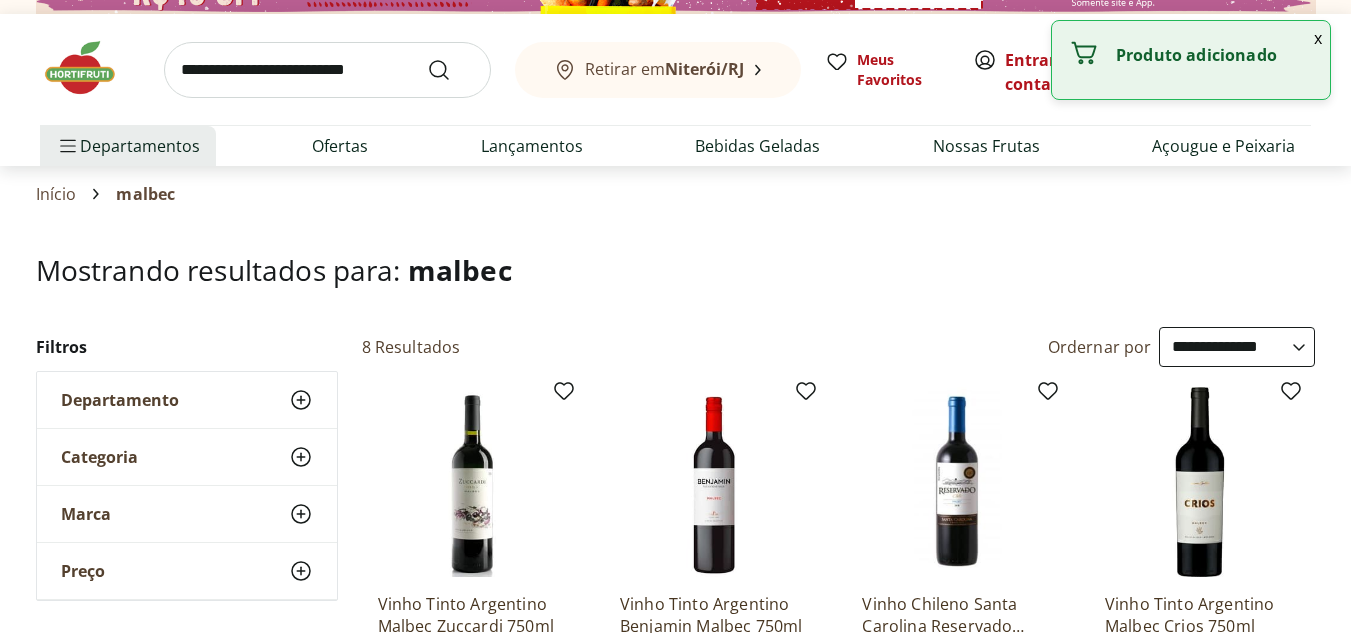 scroll, scrollTop: 0, scrollLeft: 0, axis: both 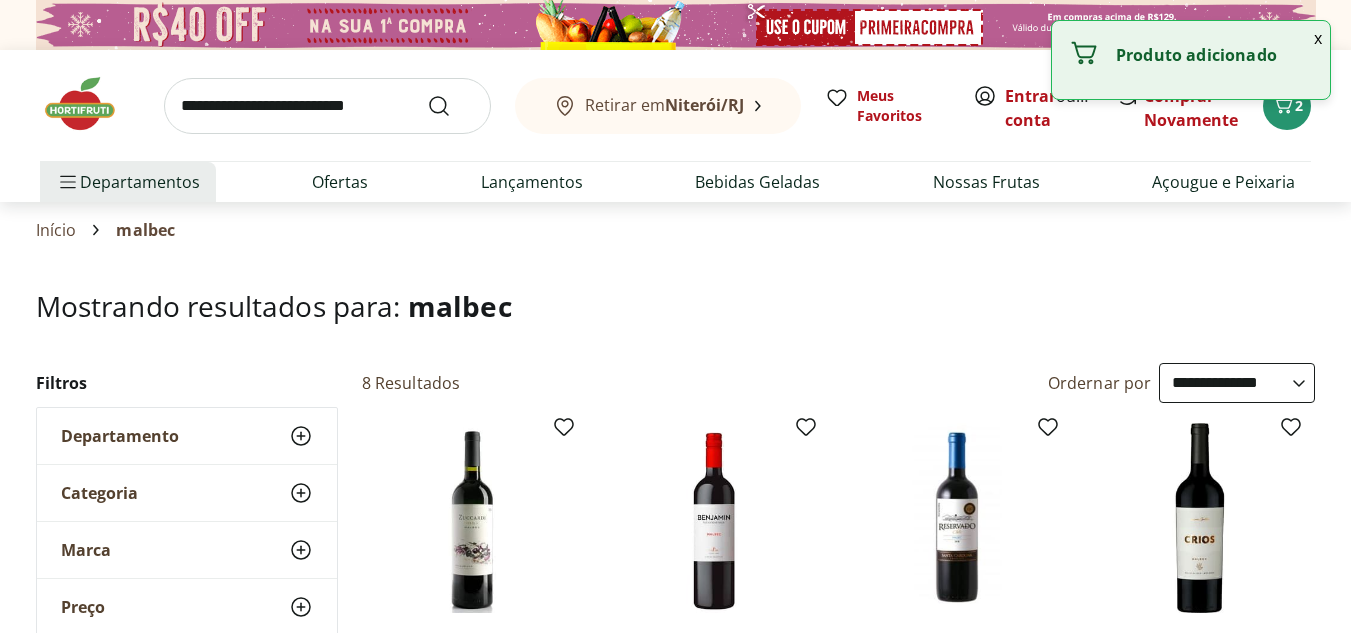 click at bounding box center [327, 106] 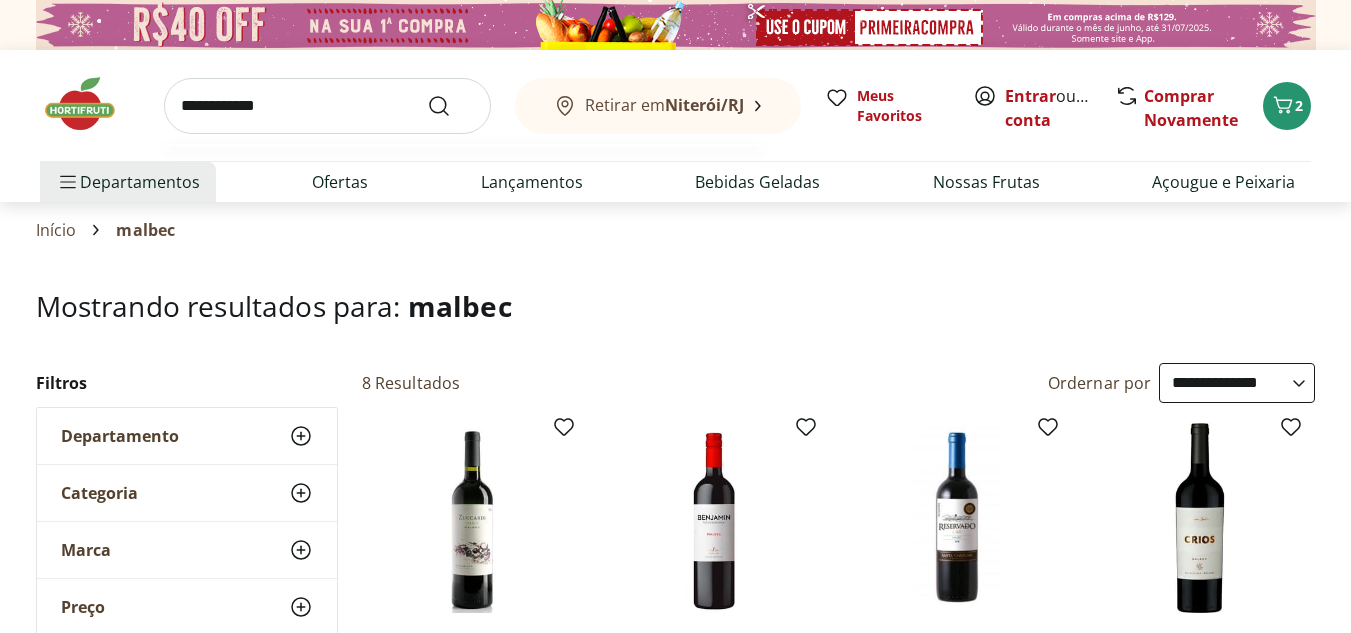 type on "**********" 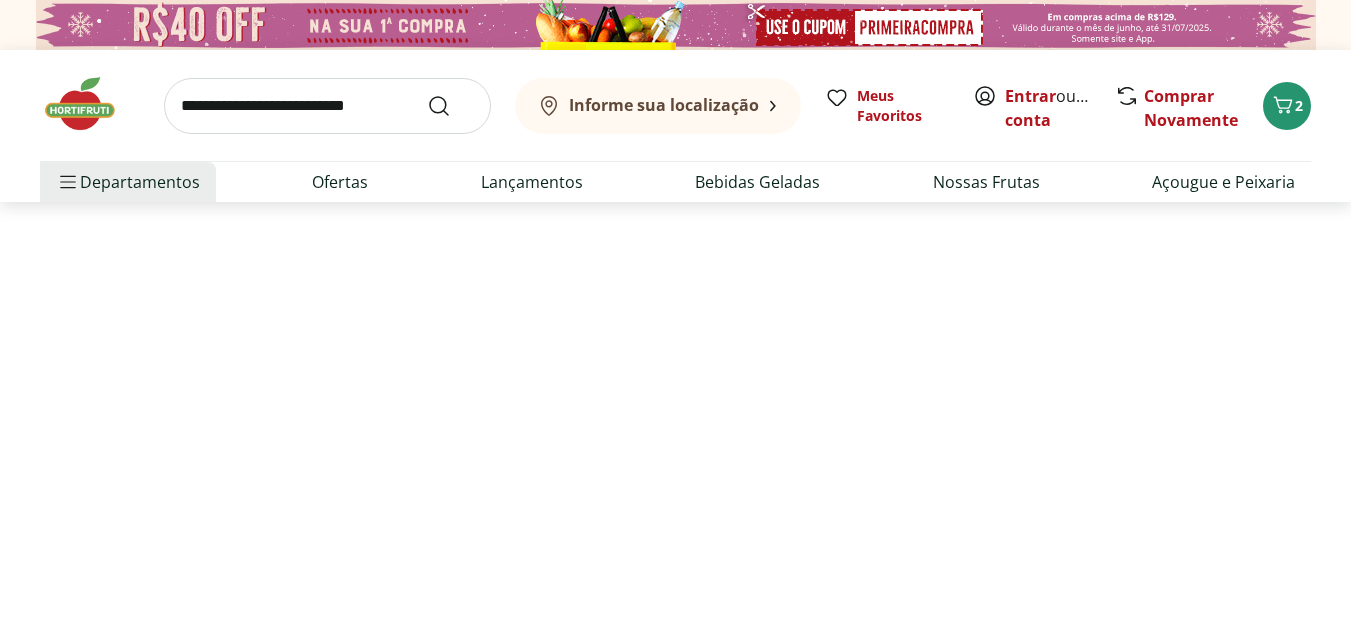 select on "**********" 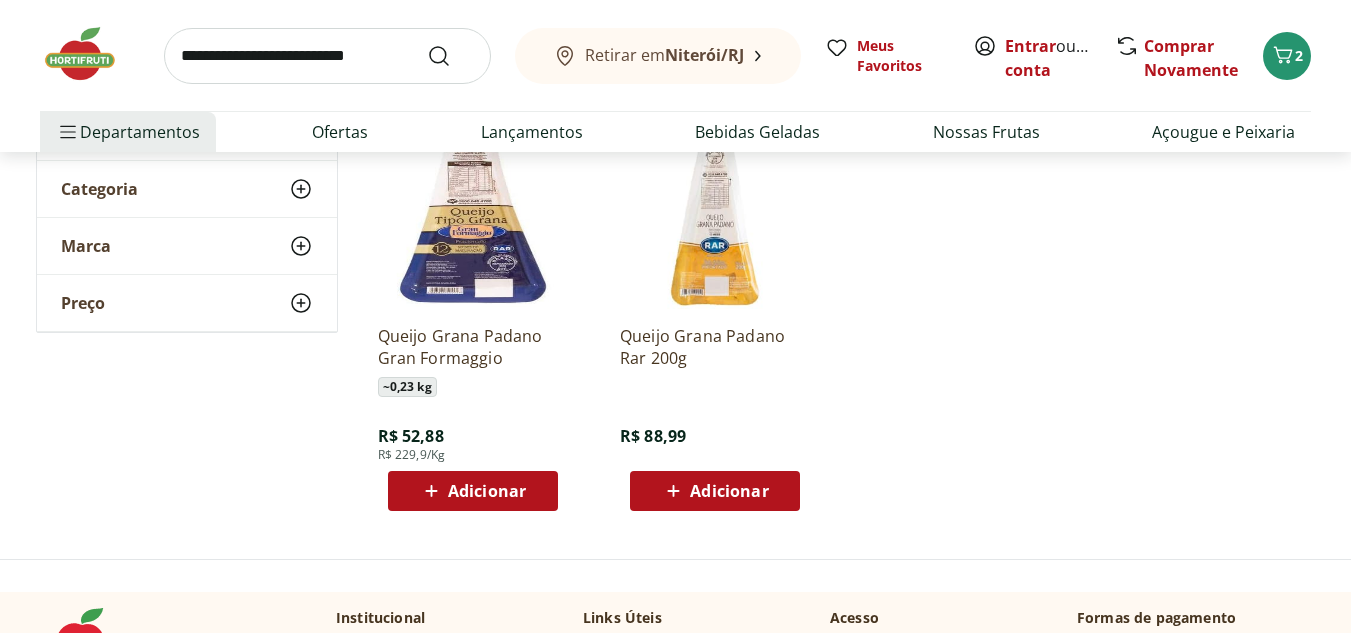 scroll, scrollTop: 0, scrollLeft: 0, axis: both 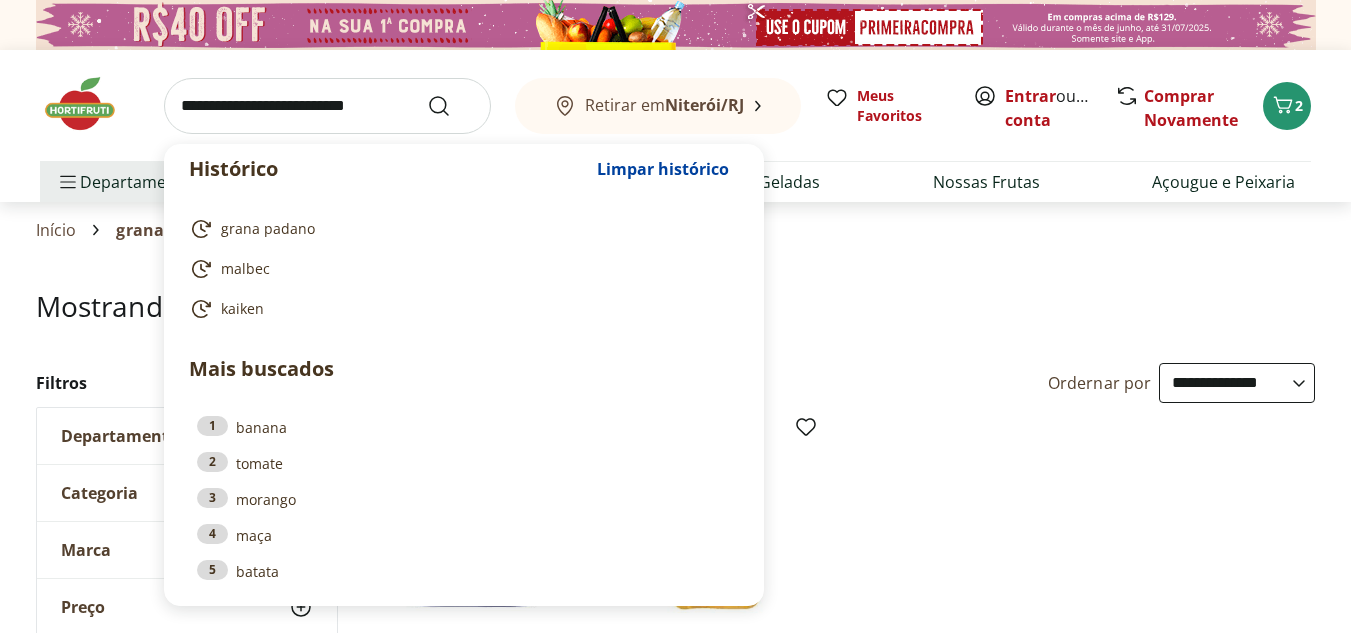 click at bounding box center [327, 106] 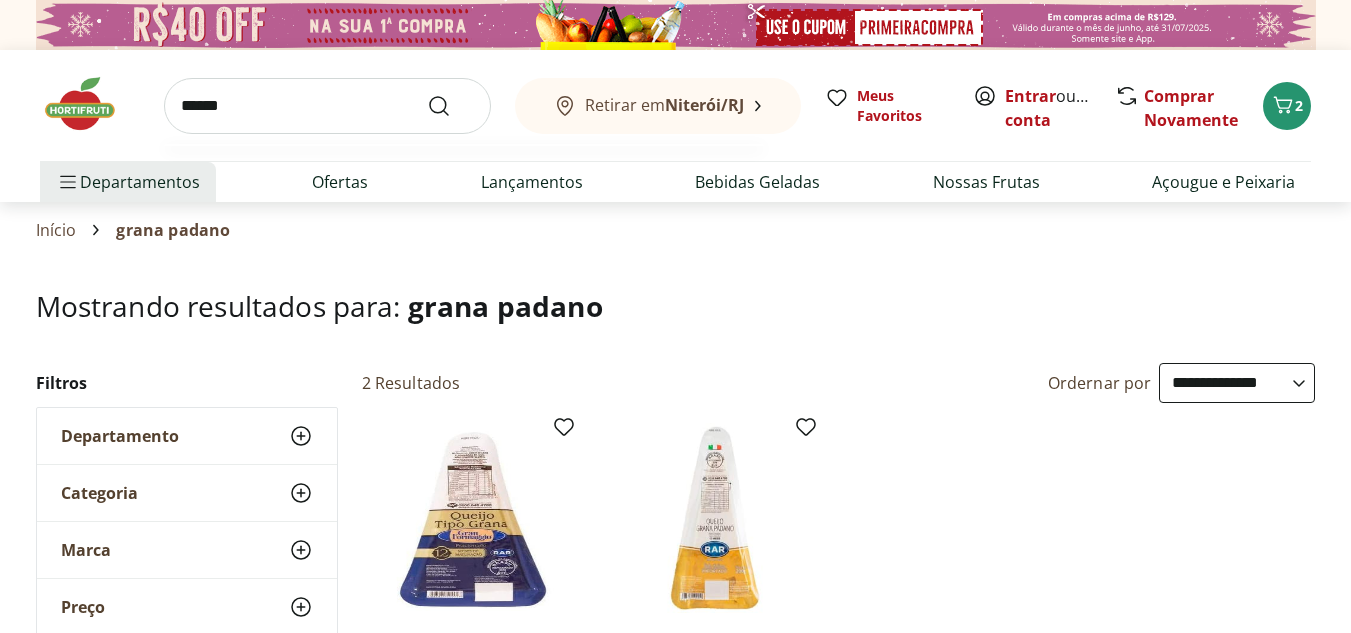 type on "******" 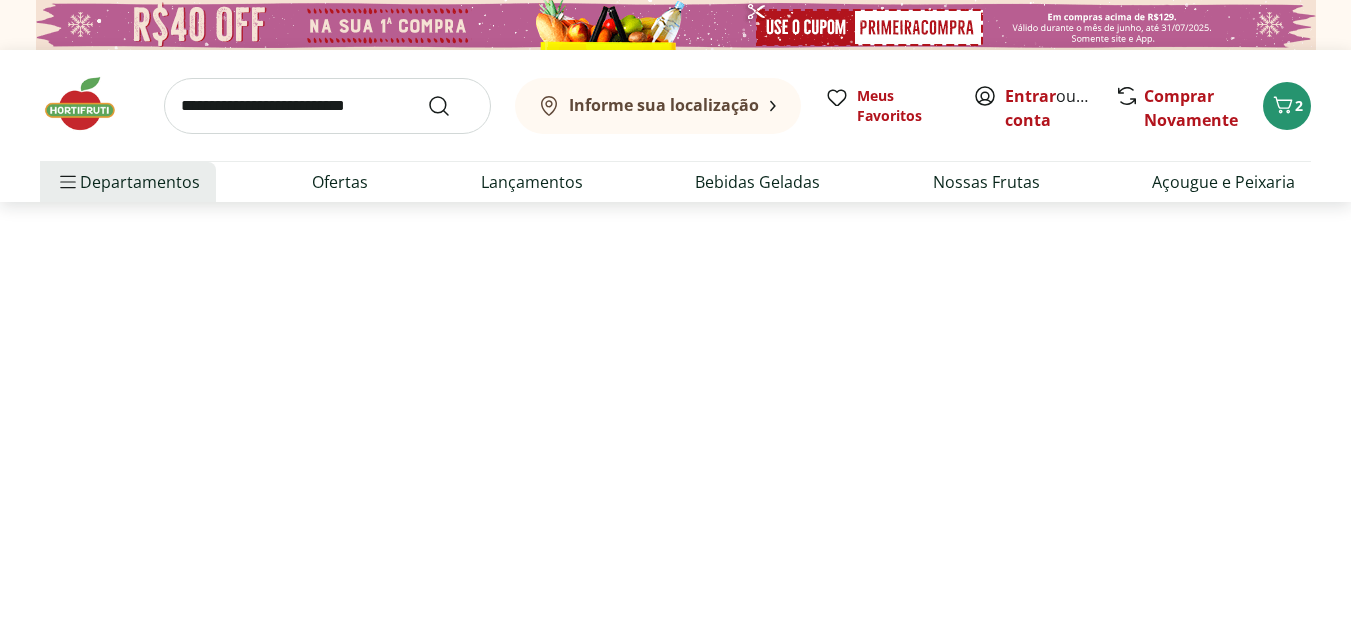 select on "**********" 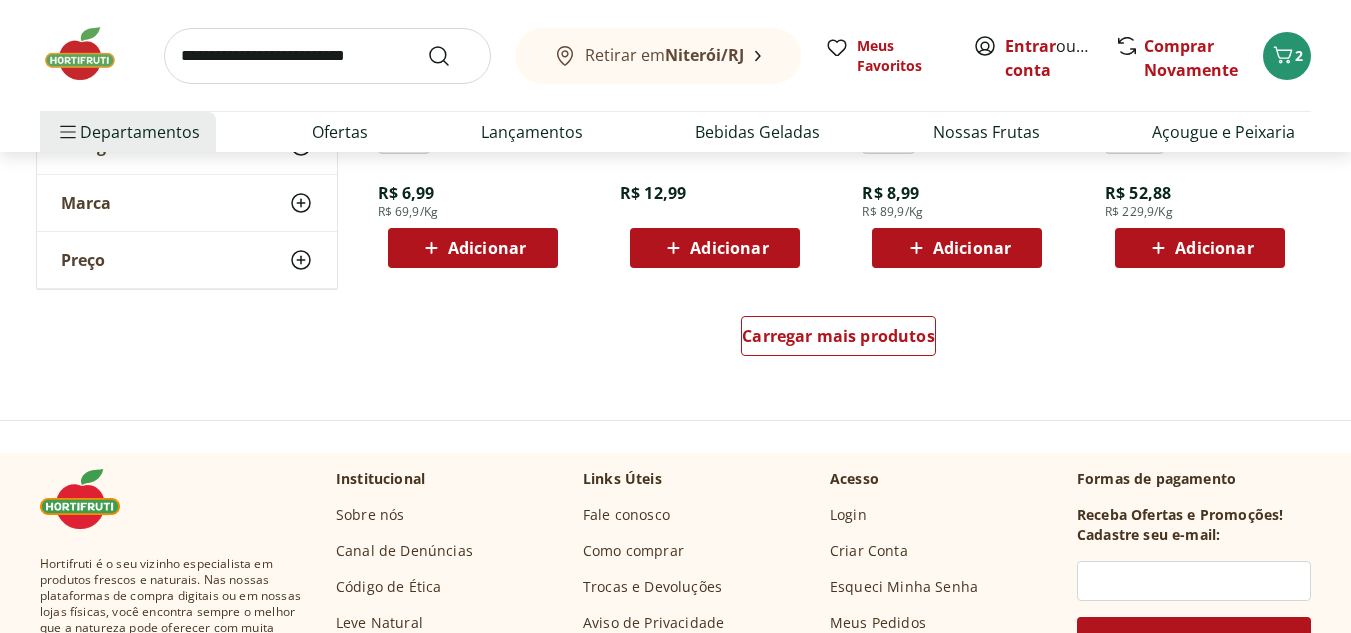 scroll, scrollTop: 1500, scrollLeft: 0, axis: vertical 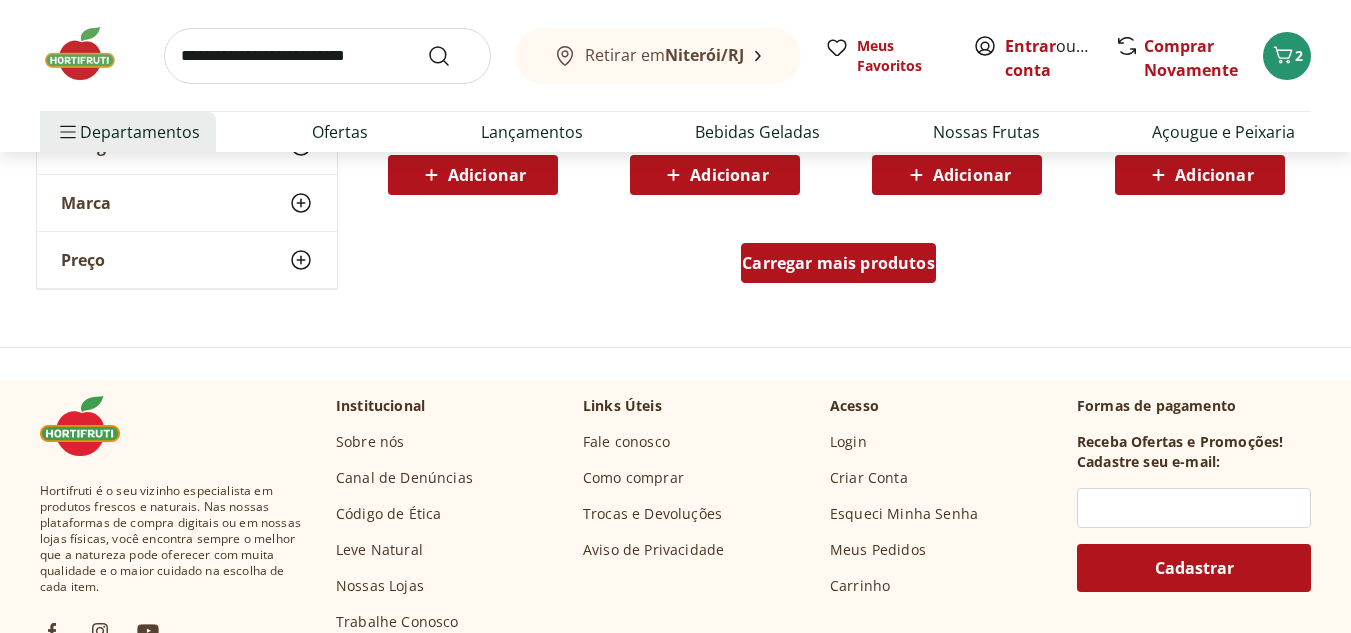 click on "Carregar mais produtos" at bounding box center [838, 263] 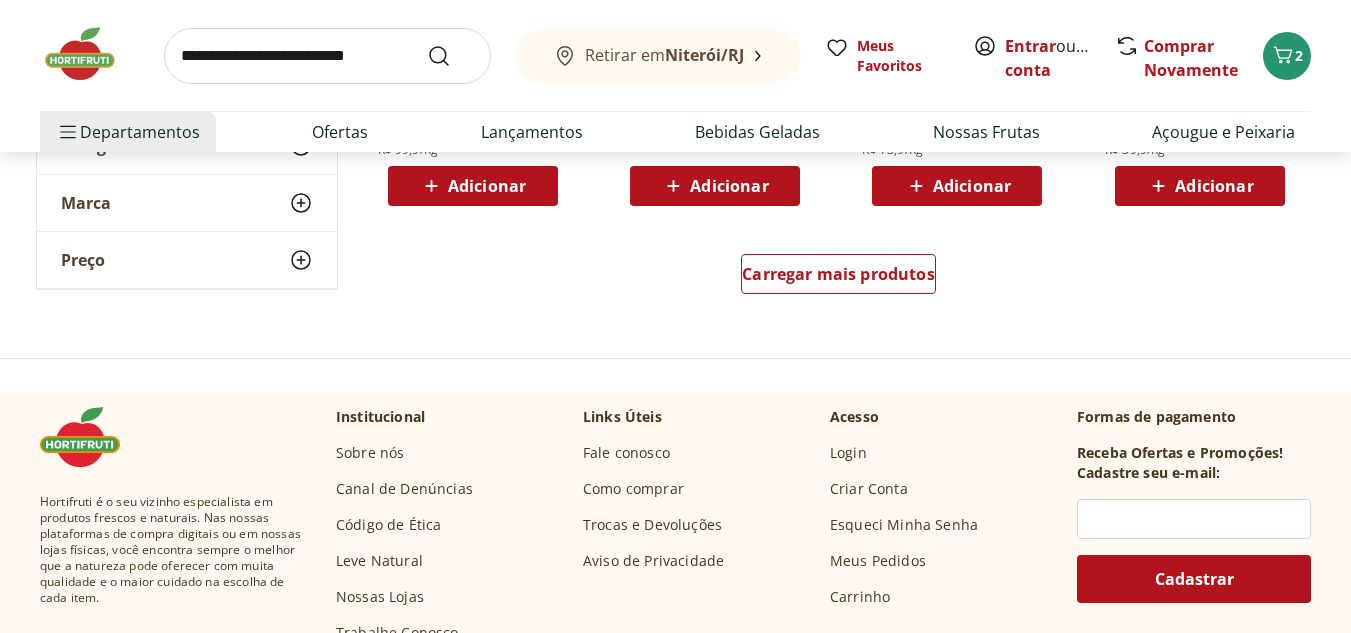 scroll, scrollTop: 2800, scrollLeft: 0, axis: vertical 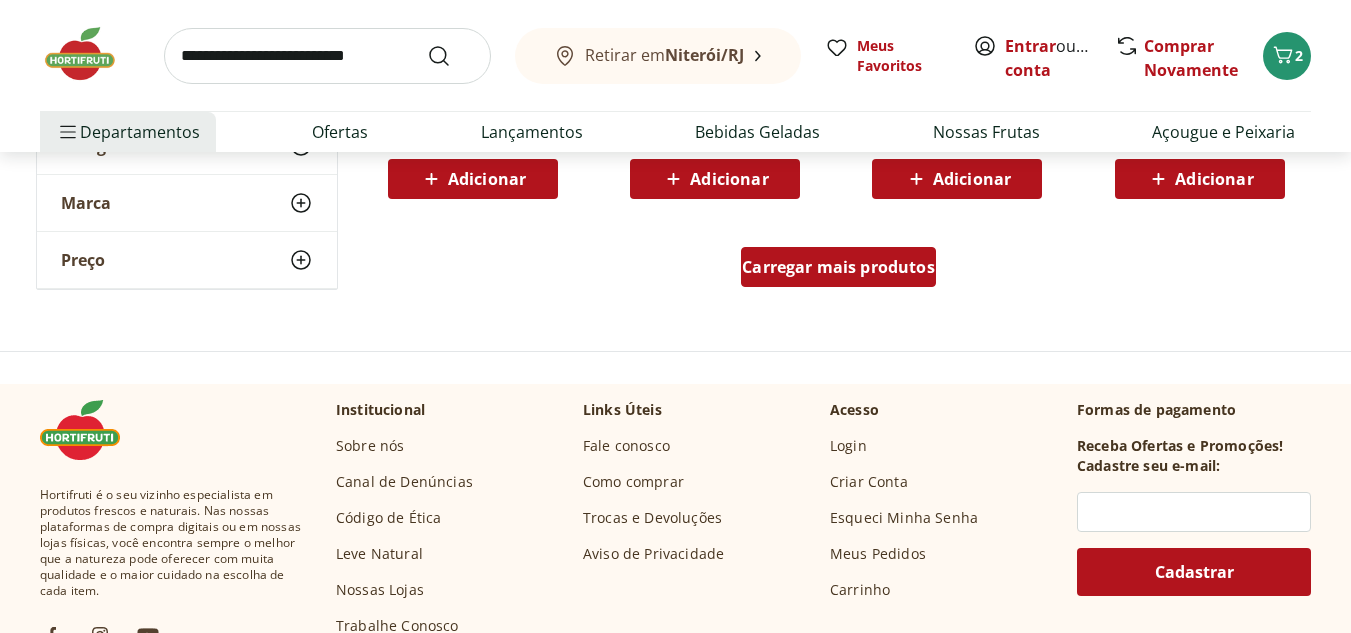 click on "Carregar mais produtos" at bounding box center (838, 267) 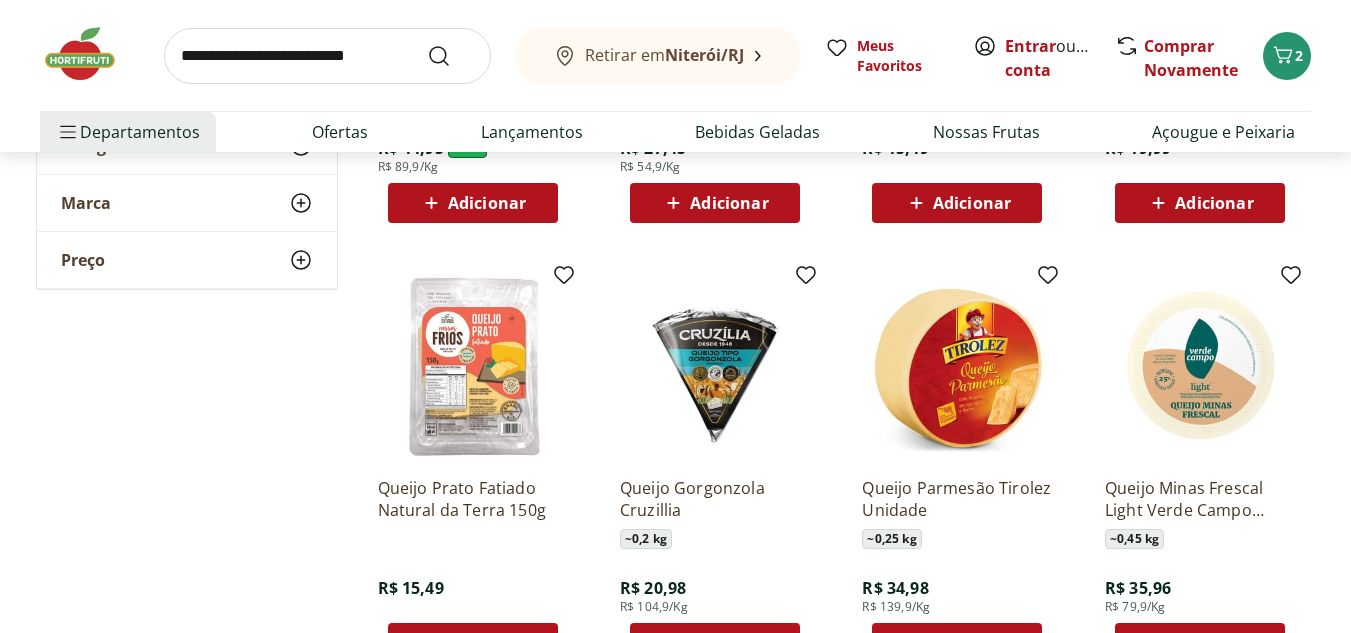 scroll, scrollTop: 3300, scrollLeft: 0, axis: vertical 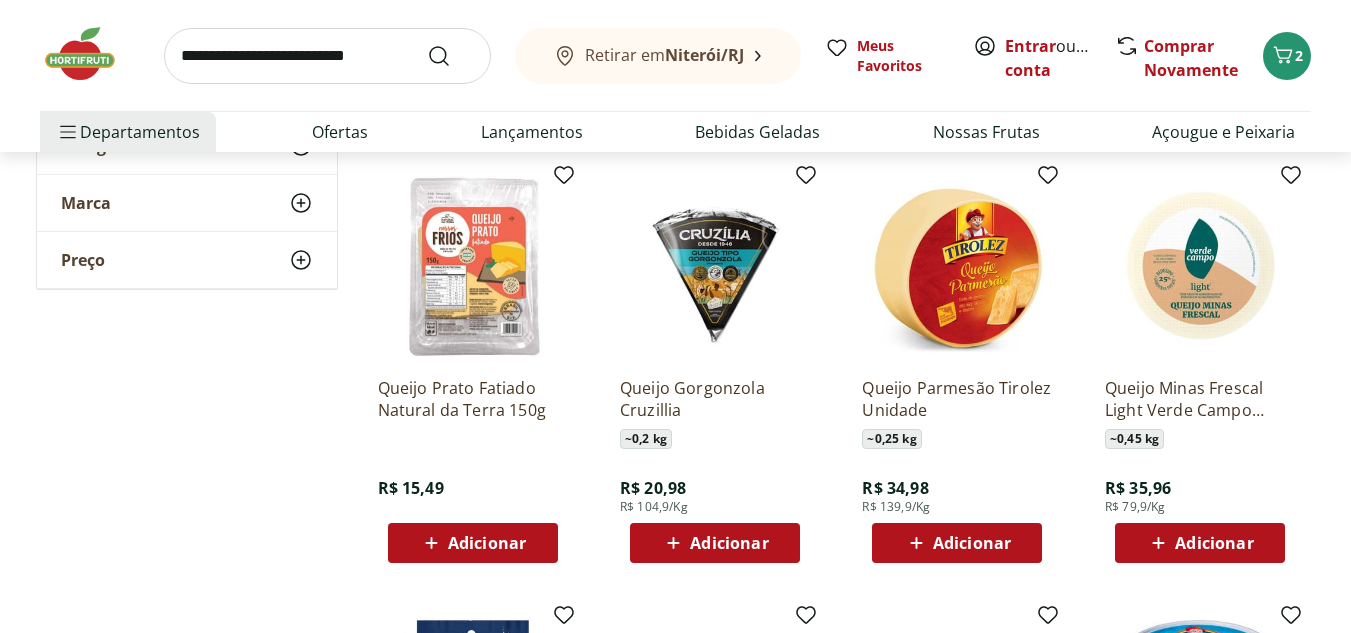 click 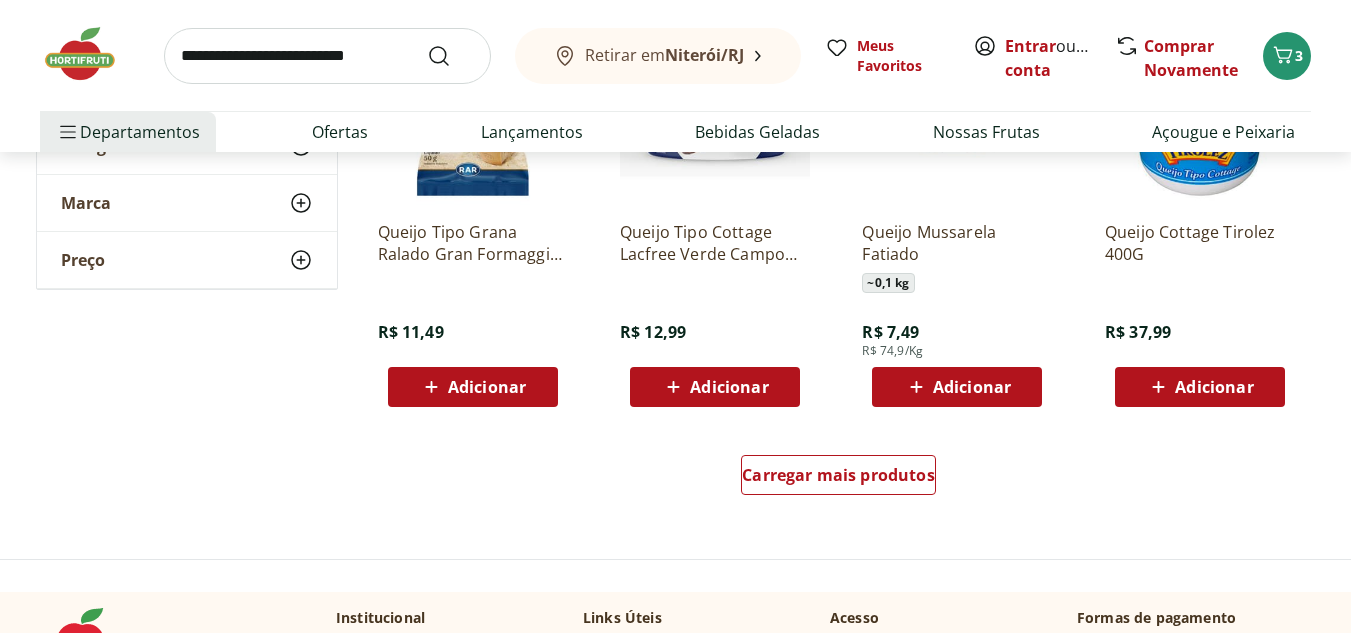 scroll, scrollTop: 3900, scrollLeft: 0, axis: vertical 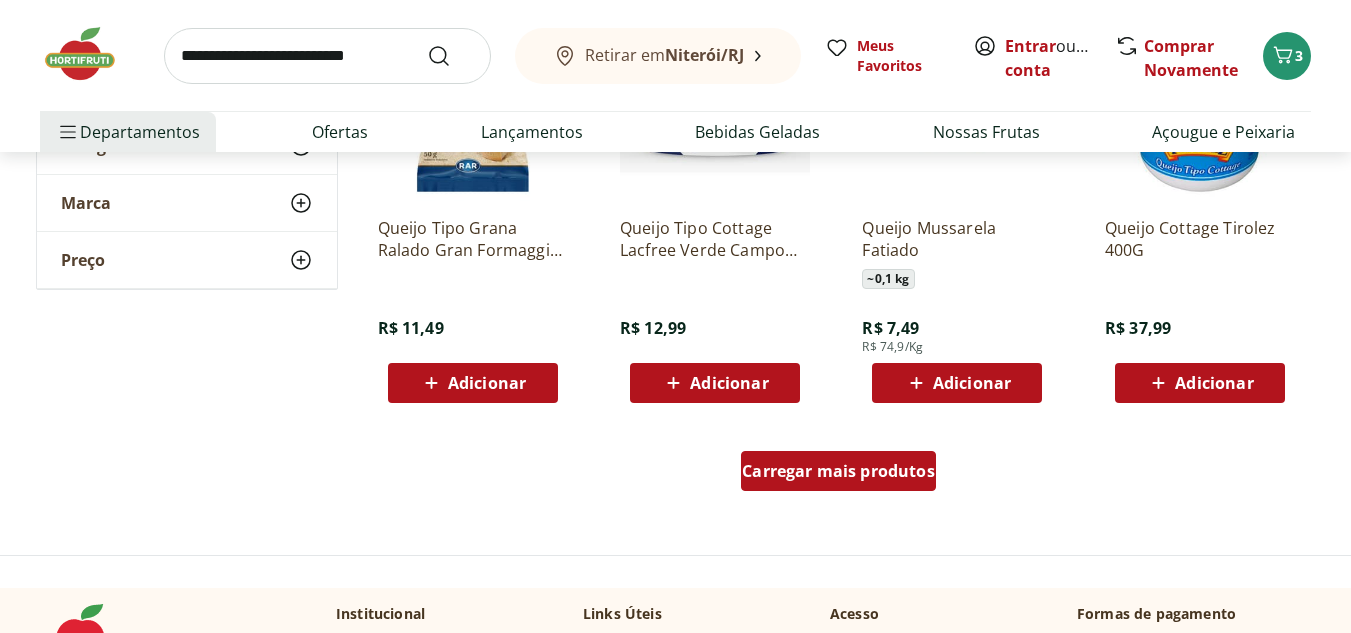 click on "Carregar mais produtos" at bounding box center (838, 471) 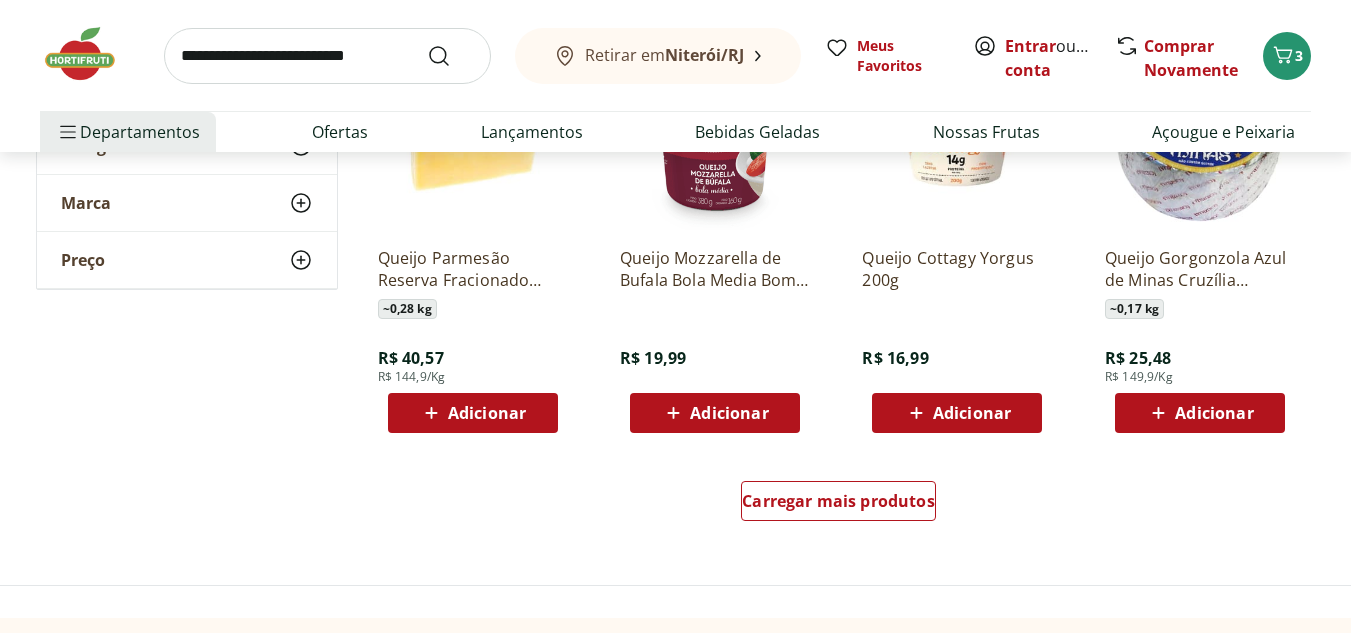 scroll, scrollTop: 5400, scrollLeft: 0, axis: vertical 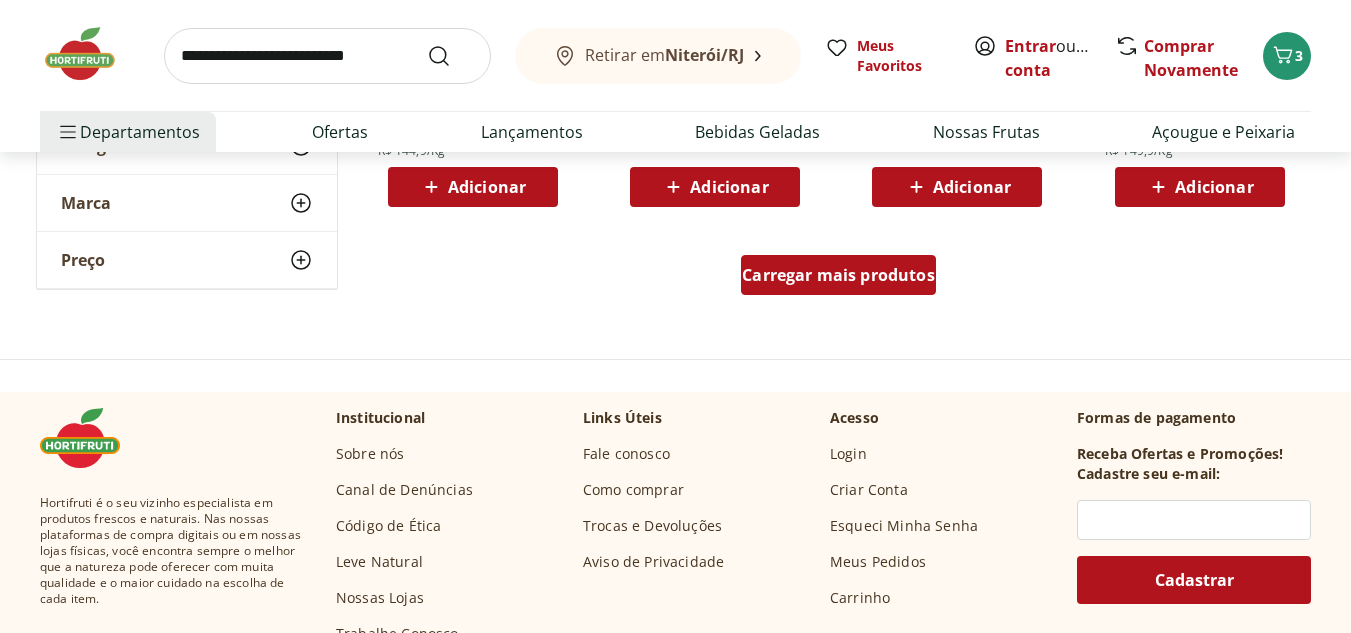 click on "Carregar mais produtos" at bounding box center (838, 275) 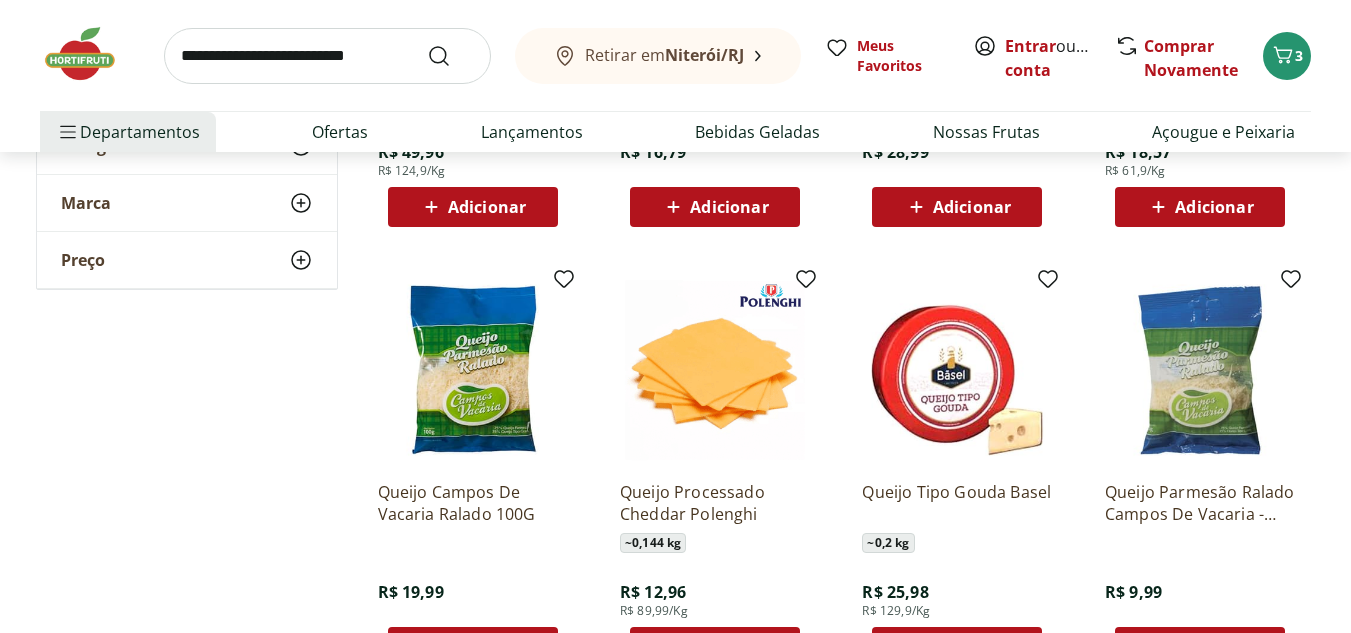 scroll, scrollTop: 4600, scrollLeft: 0, axis: vertical 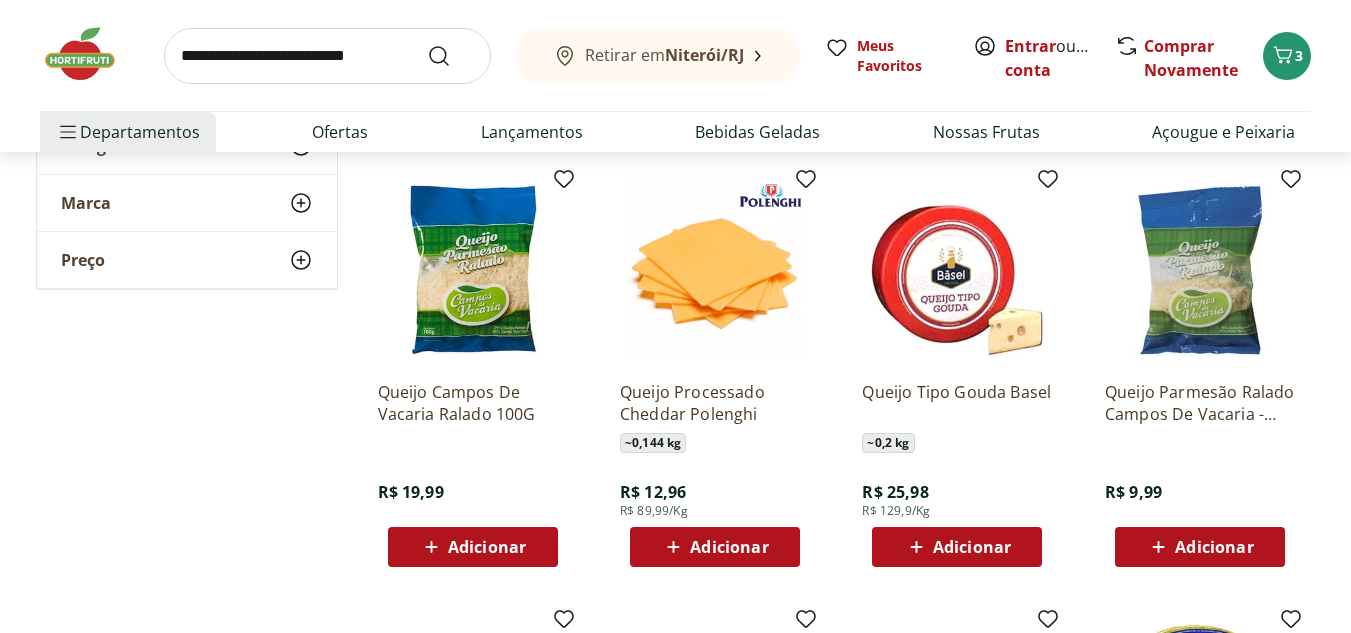 click on "Adicionar" at bounding box center (957, 547) 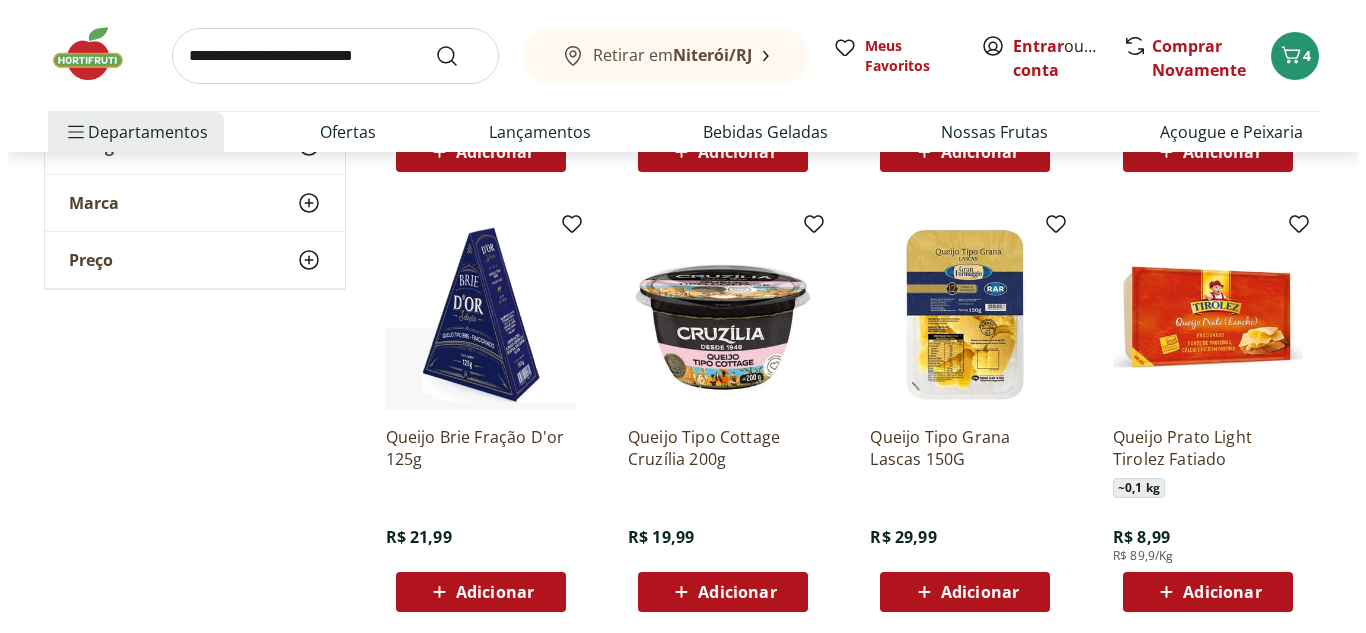 scroll, scrollTop: 6300, scrollLeft: 0, axis: vertical 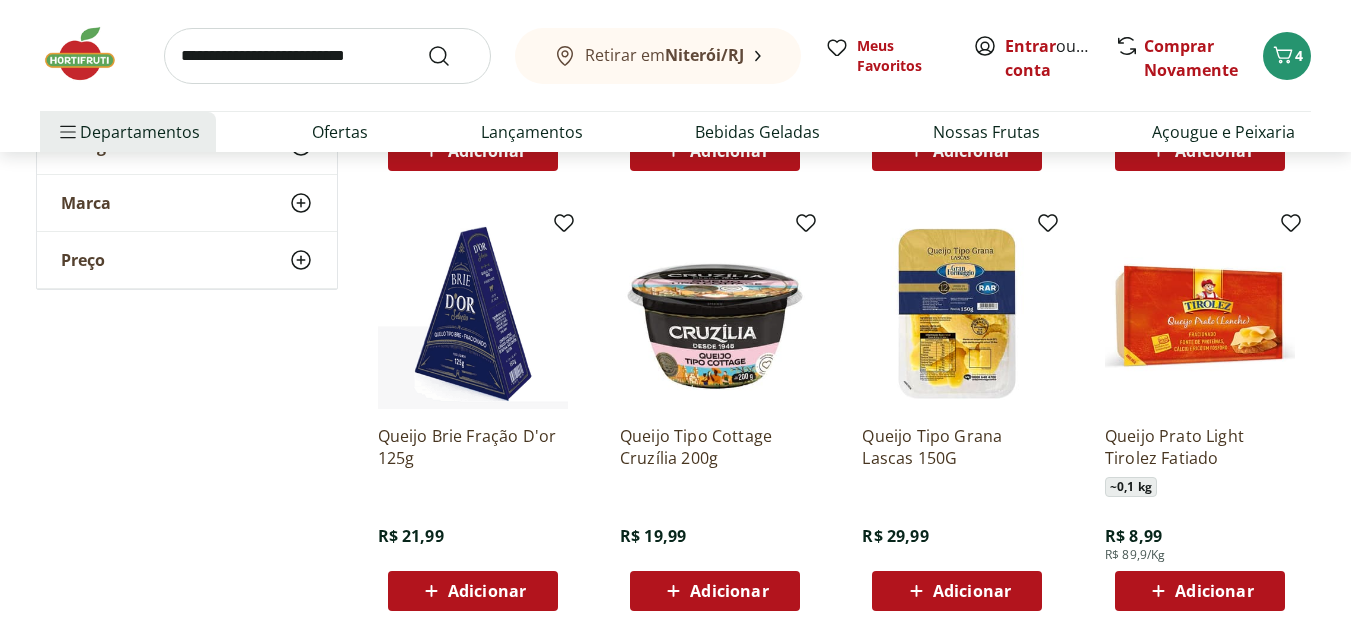 click 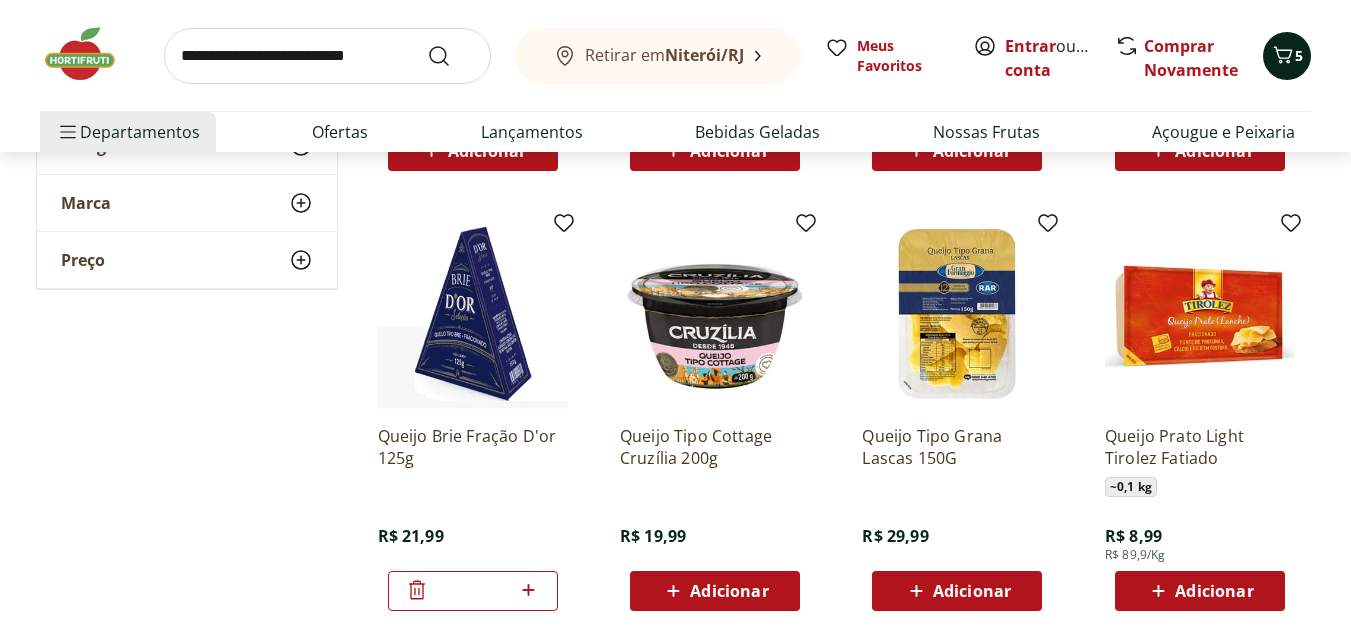 click 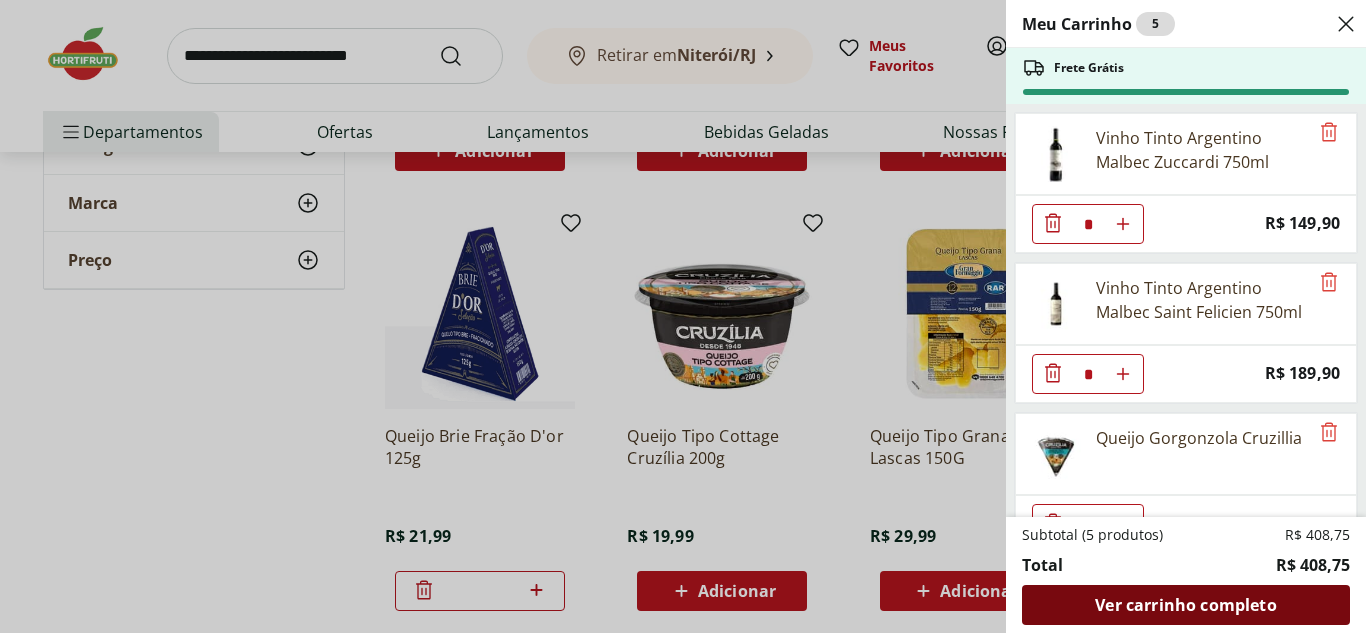 drag, startPoint x: 1190, startPoint y: 607, endPoint x: 1184, endPoint y: 590, distance: 18.027756 